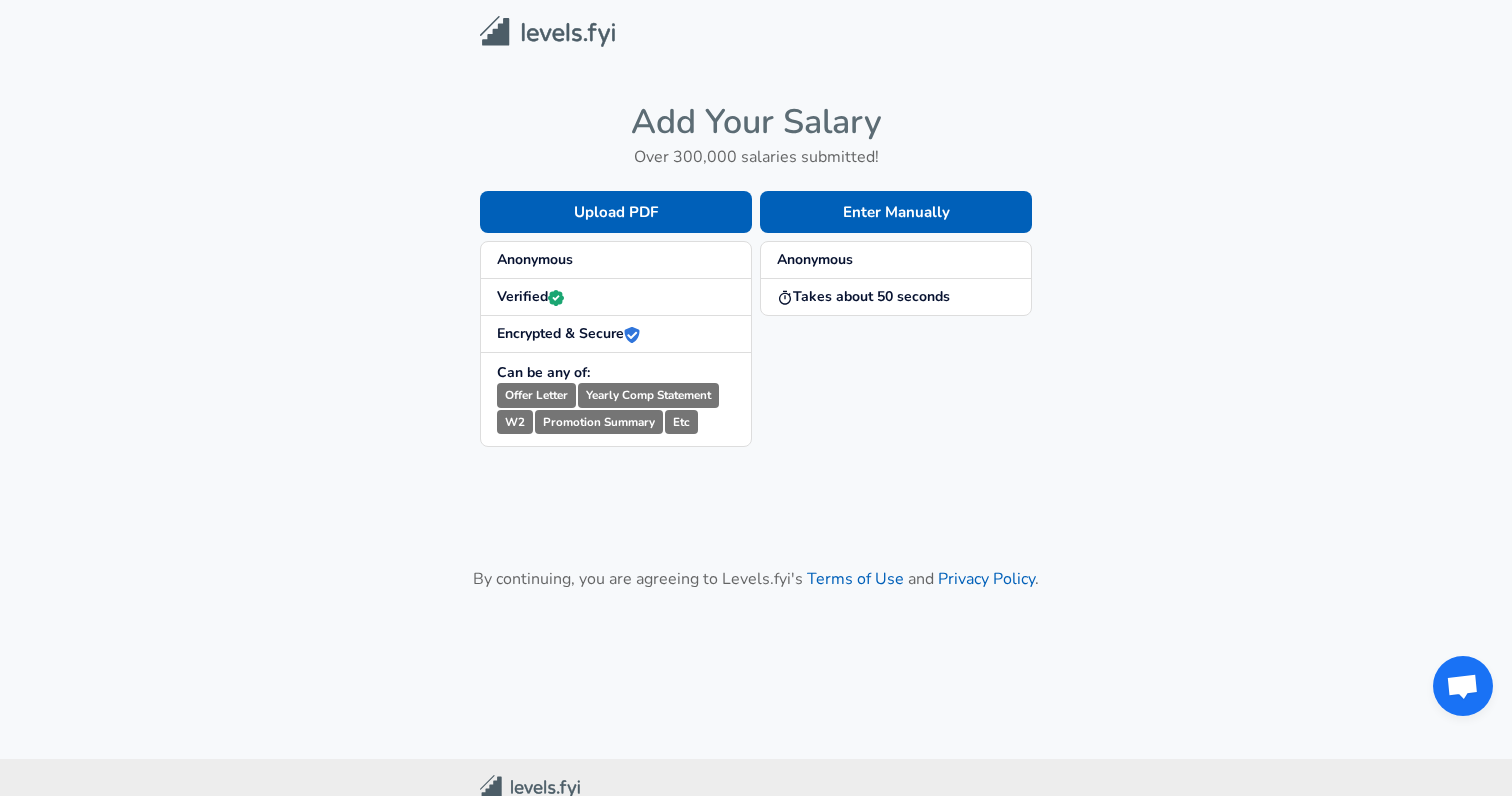 scroll, scrollTop: 0, scrollLeft: 0, axis: both 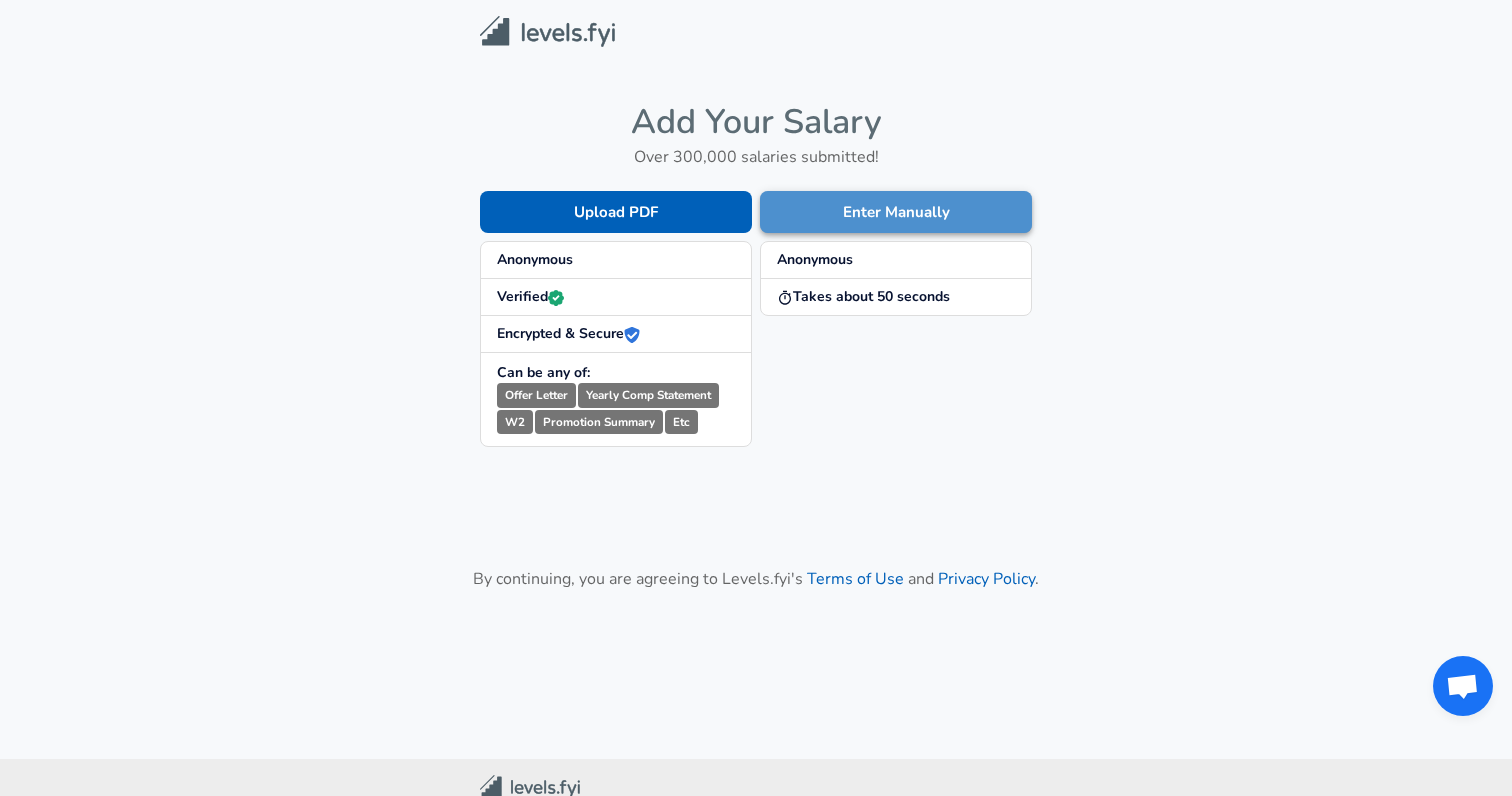 click on "Enter Manually" at bounding box center (896, 212) 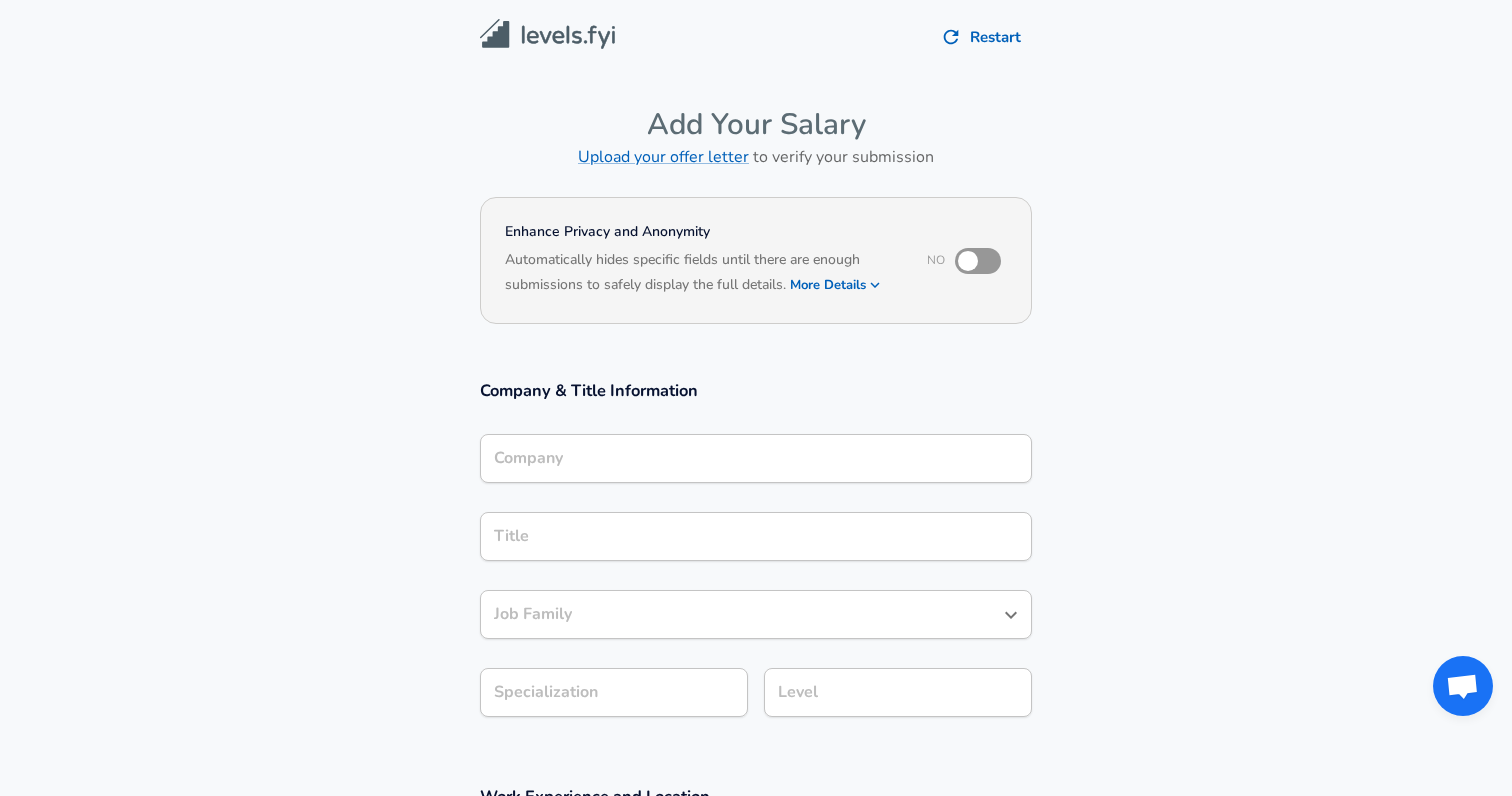click on "Company" at bounding box center (756, 458) 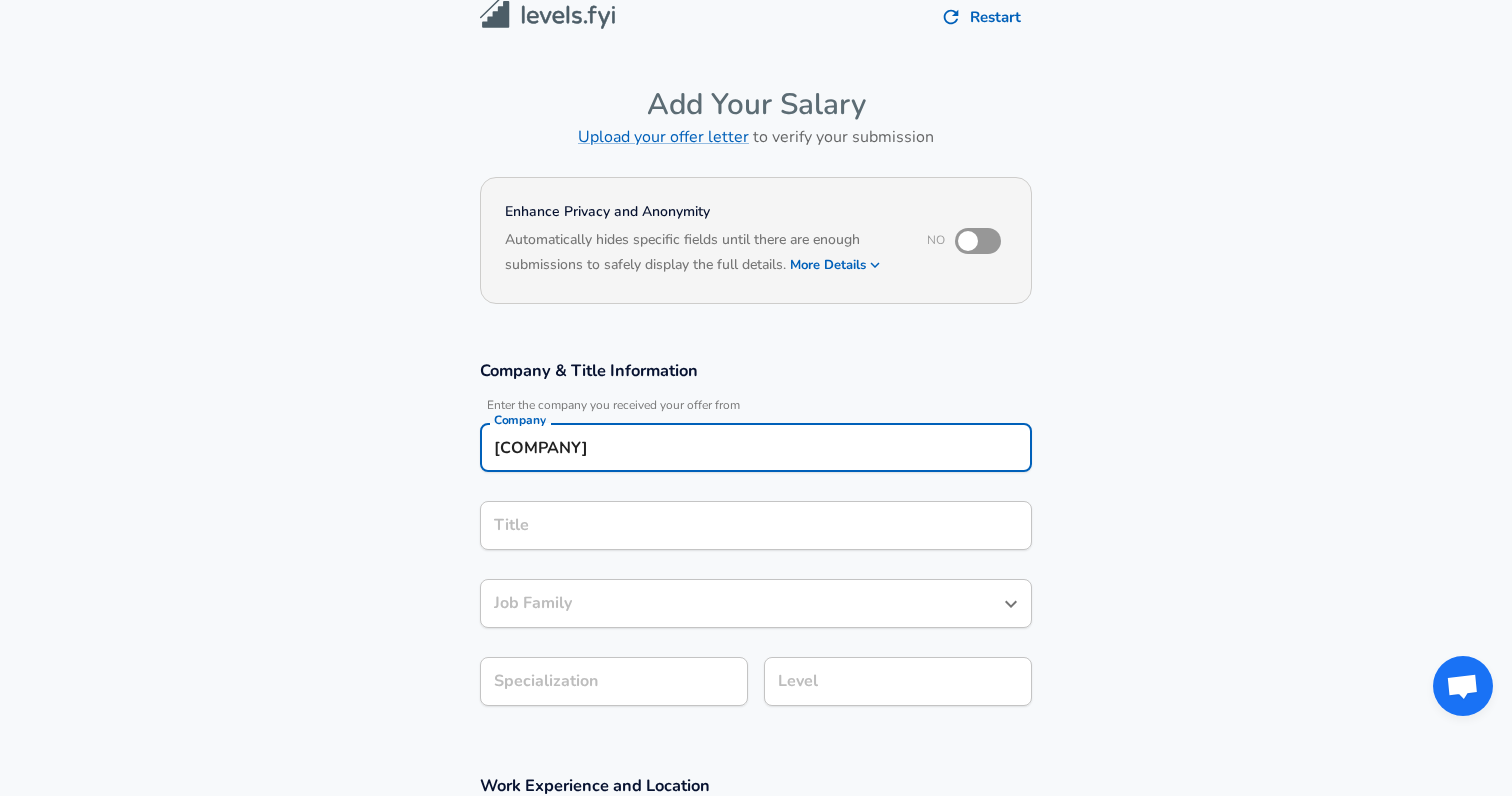 type on "[COMPANY]" 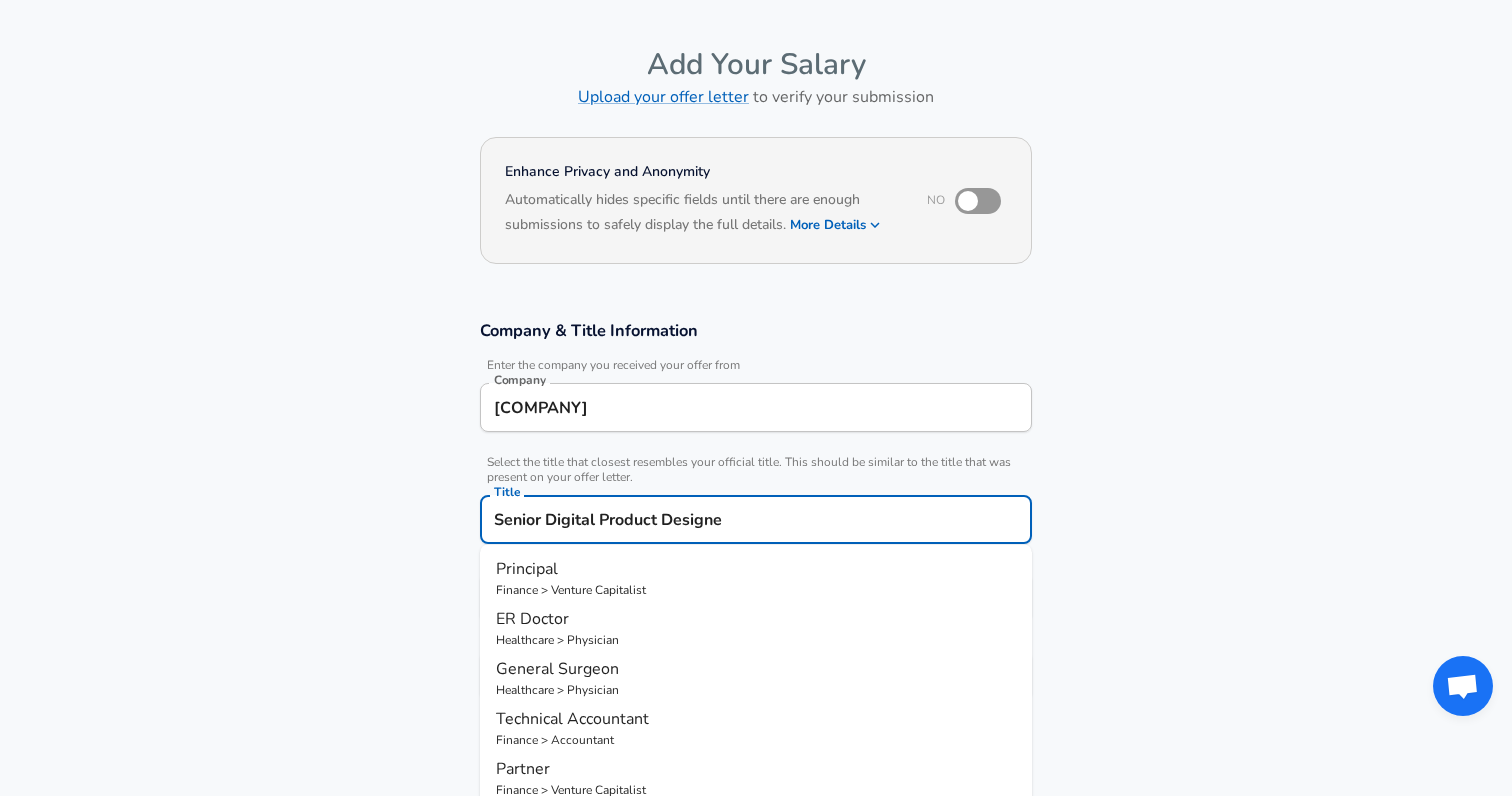 type on "Senior Digital Product Designer" 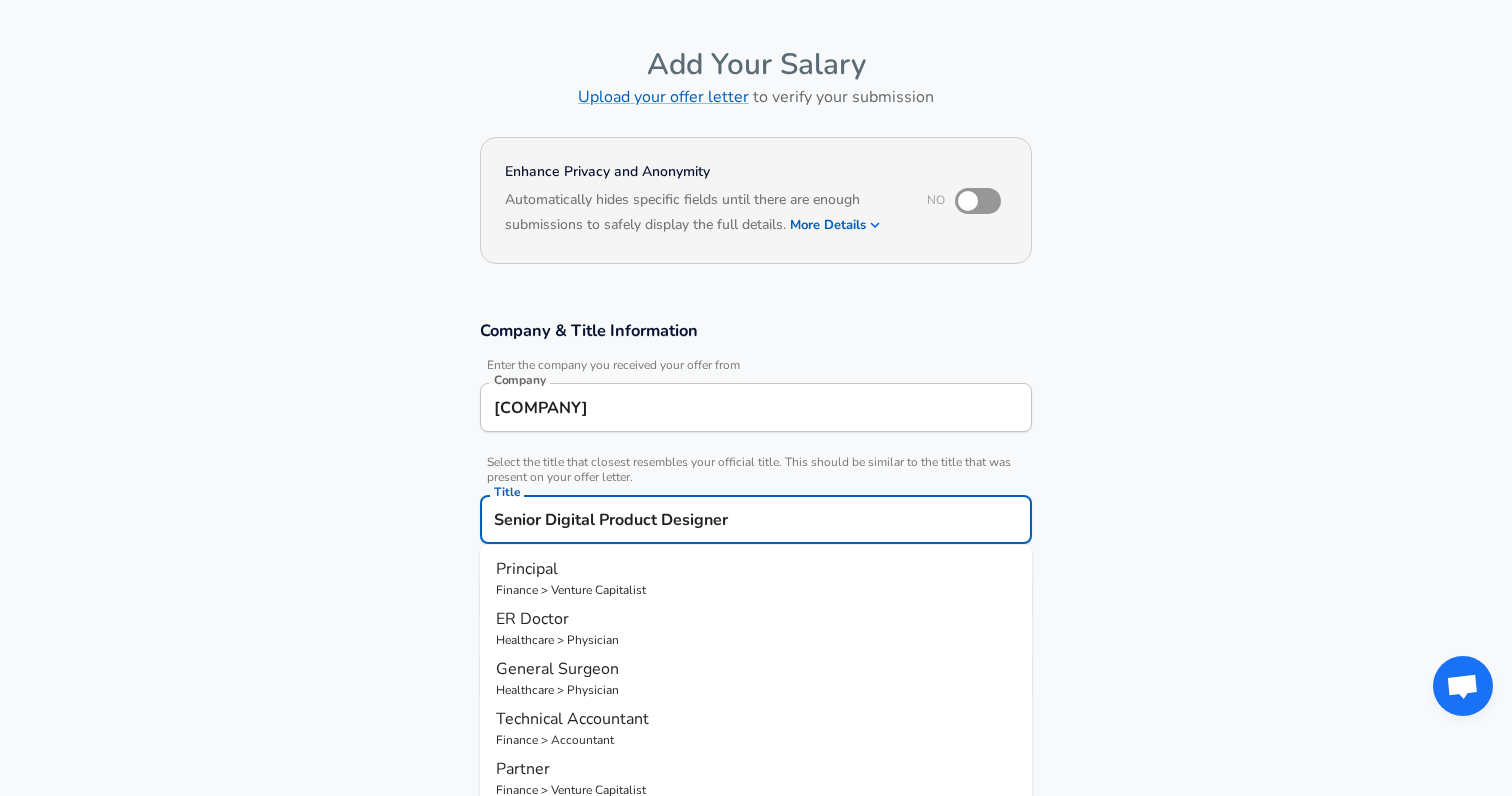 click on "Submit Salary" at bounding box center (760, 1043) 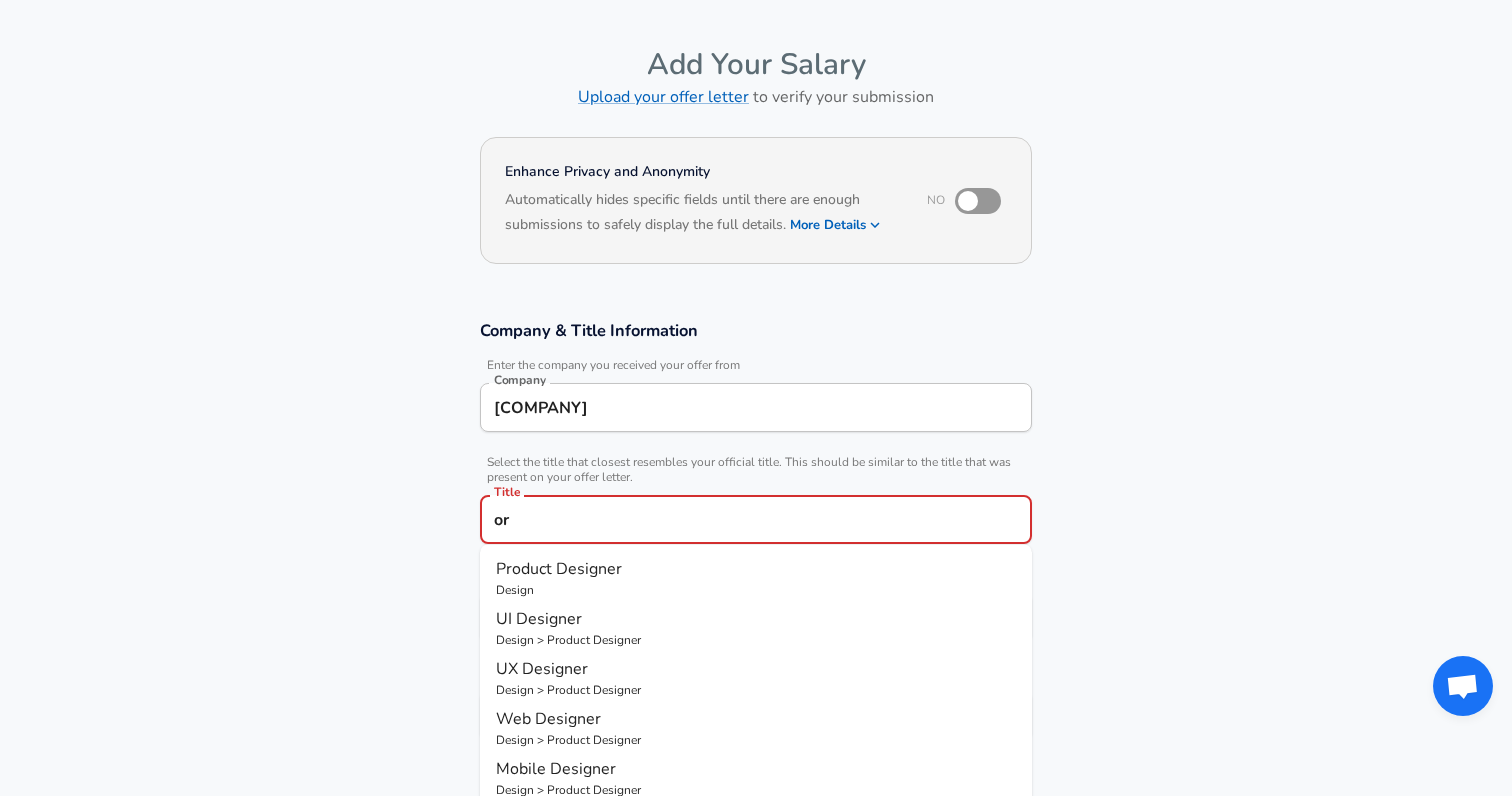 type on "o" 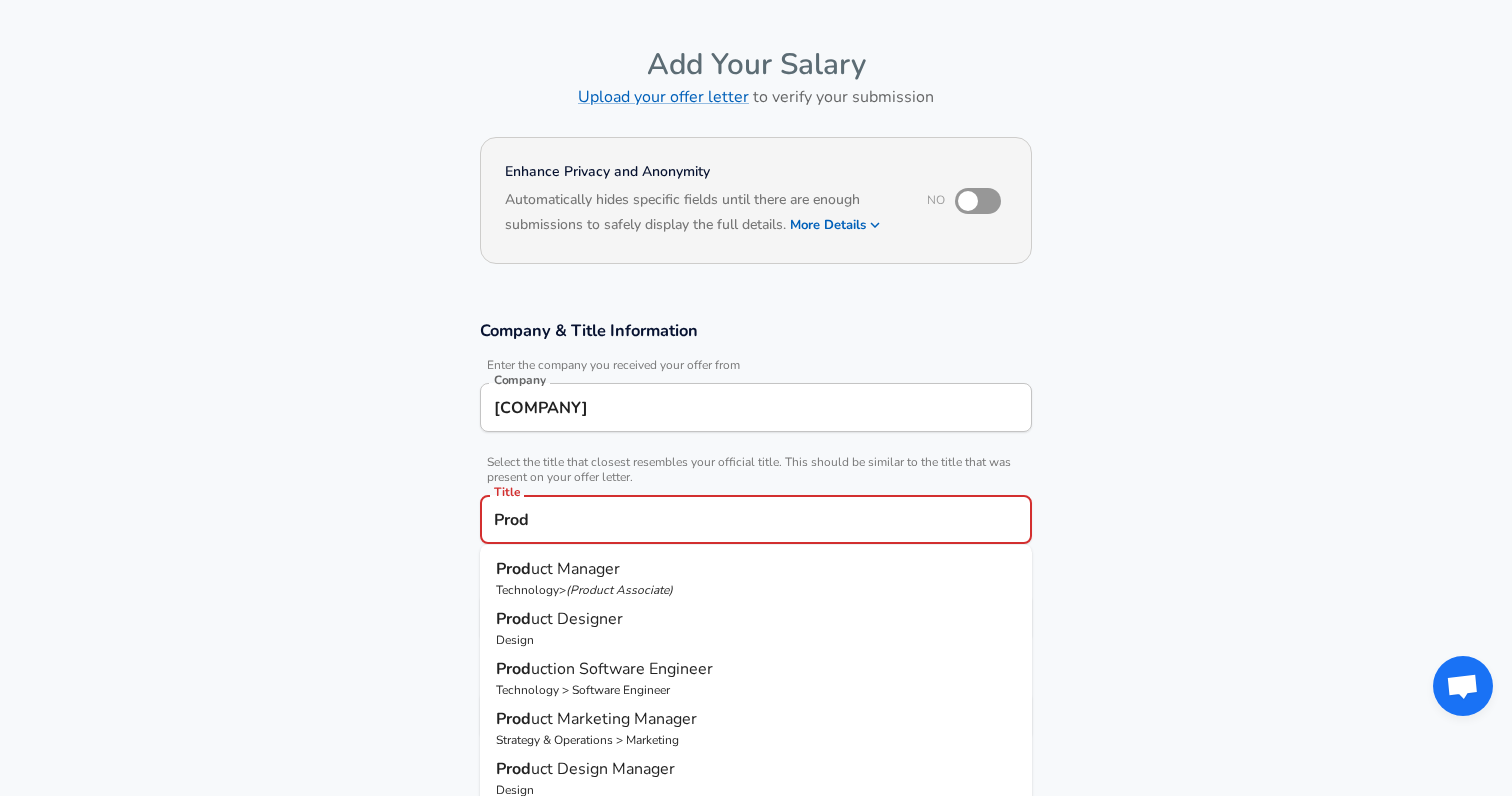 click on "uct Designer" at bounding box center [577, 619] 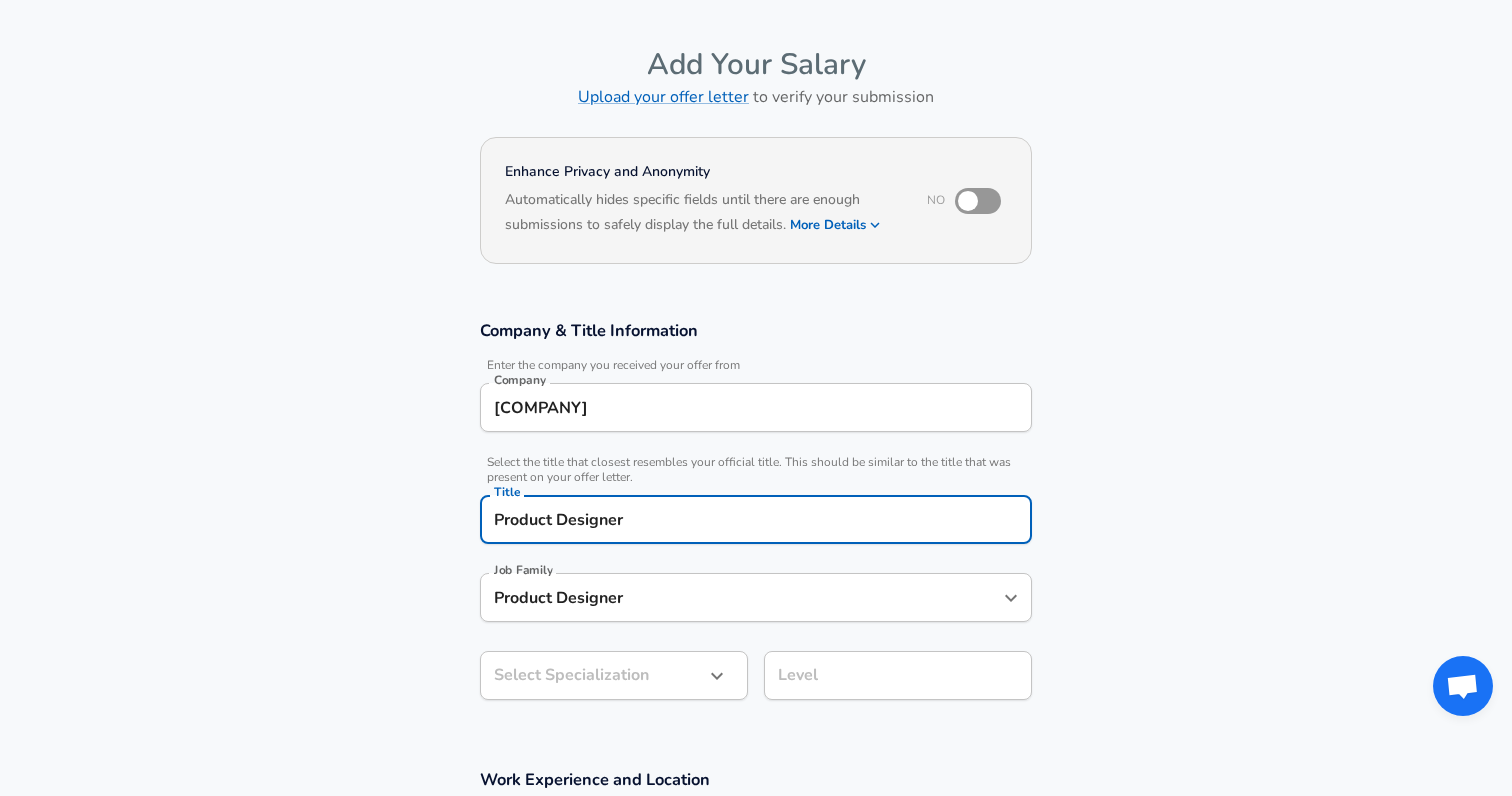 type on "Product Designer" 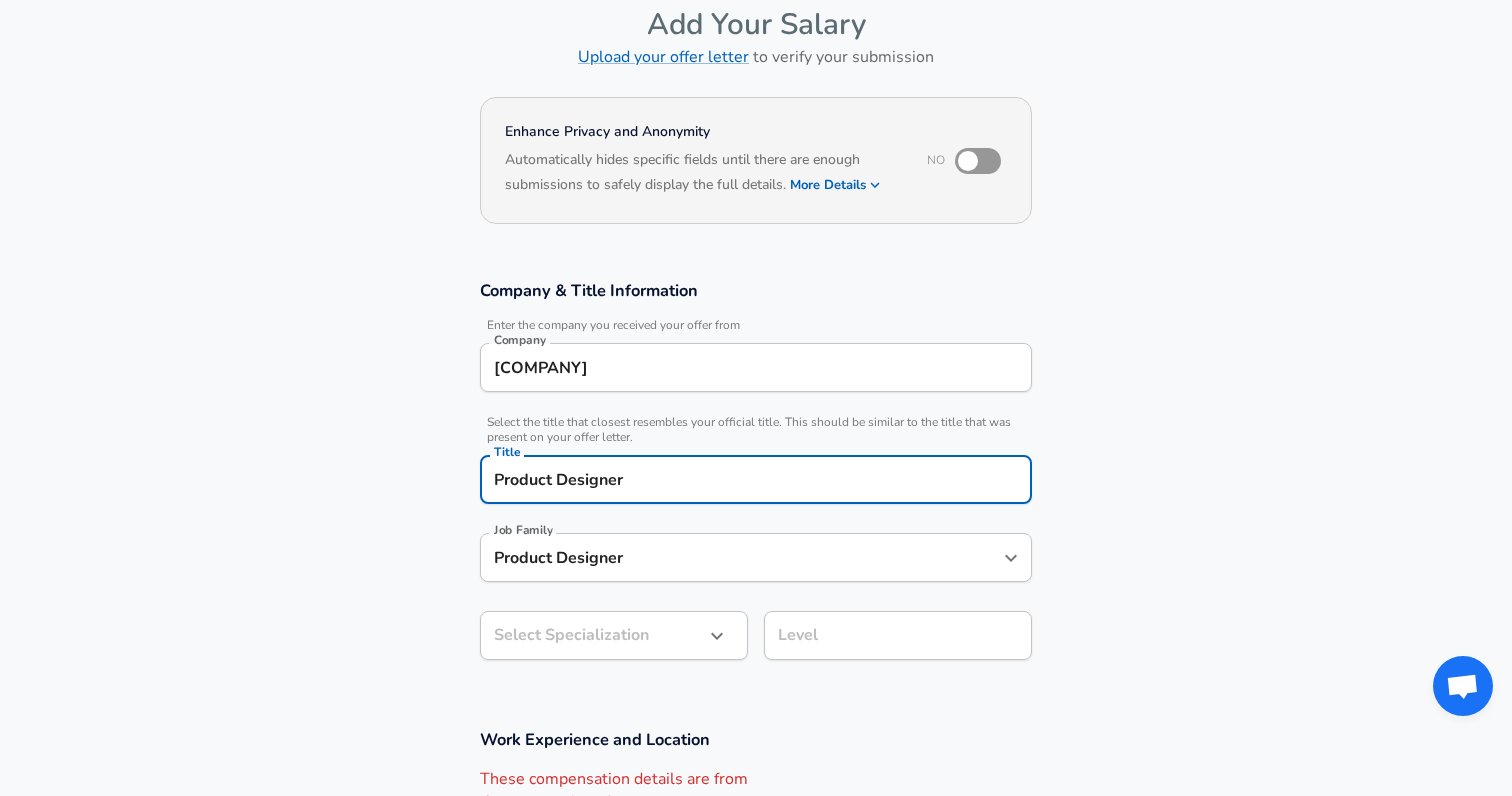 click on "Product Designer" at bounding box center (741, 557) 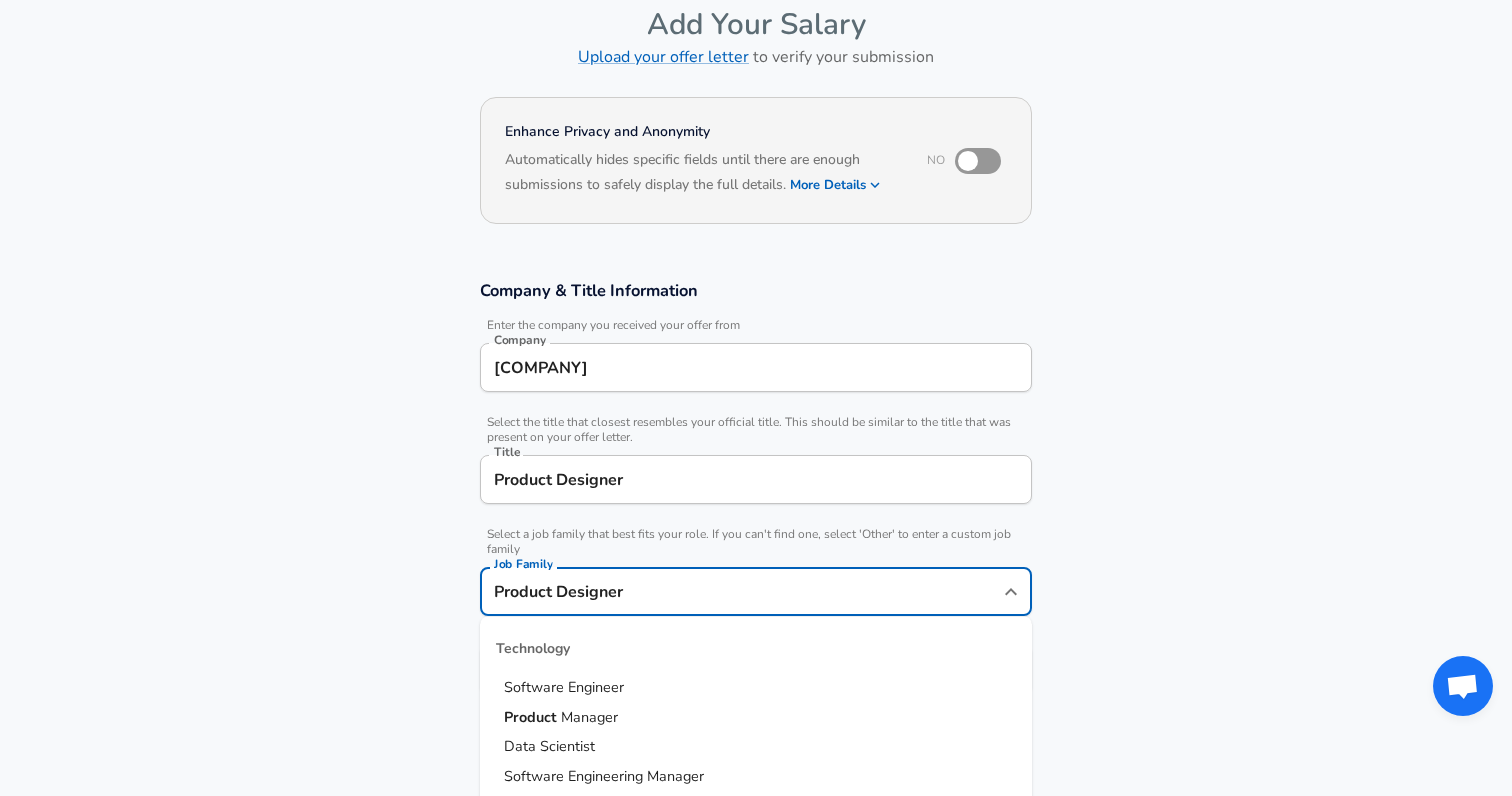 scroll, scrollTop: 1099, scrollLeft: 0, axis: vertical 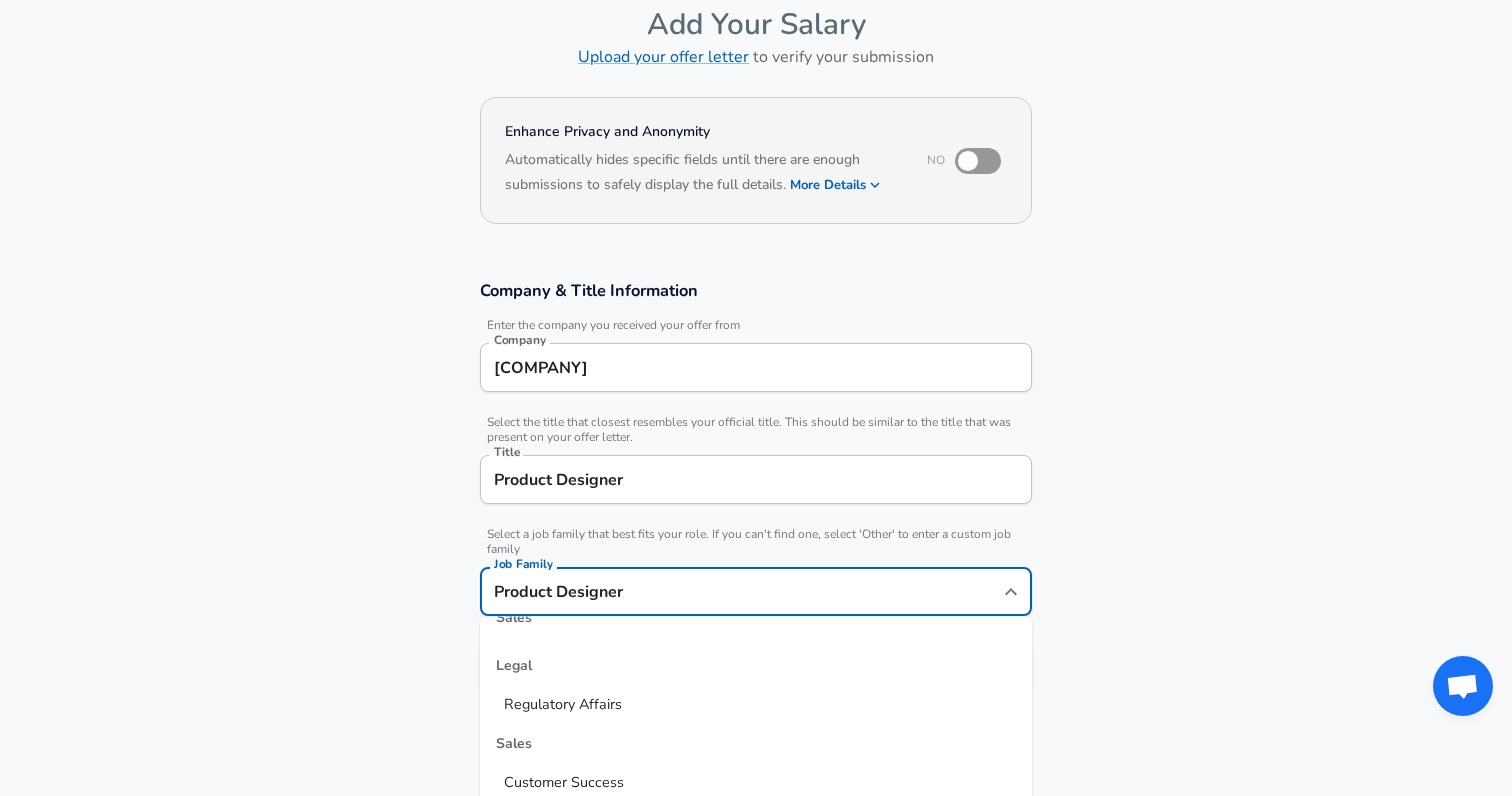 click on "Company & Title Information   Enter the company you received your offer from Company Nike Company   Select the title that closest resembles your official title. This should be similar to the title that was present on your offer letter. Title Product Designer Title   Select a job family that best fits your role. If you can't find one, select 'Other' to enter a custom job family Job Family Product Designer Job Family Technology Software Engineer Product    Manager Data Scientist Software Engineering Manager Technical Program Manager Solution Architect Program Manager Project Manager Data Science Manager Technical Writer Engineering Biomedical Engineer Civil Engineer Hardware Engineer Mechanical Engineer Geological Engineer Electrical Engineer Controls Engineer Chemical Engineer Aerospace Engineer Materials Engineer Optical Engineer MEP Engineer Prompt Engineer Business Management Consultant Business Development Sales Sales Legal Legal Sales Sales Engineer Legal Regulatory Affairs Sales Customer Success Design" at bounding box center (756, 497) 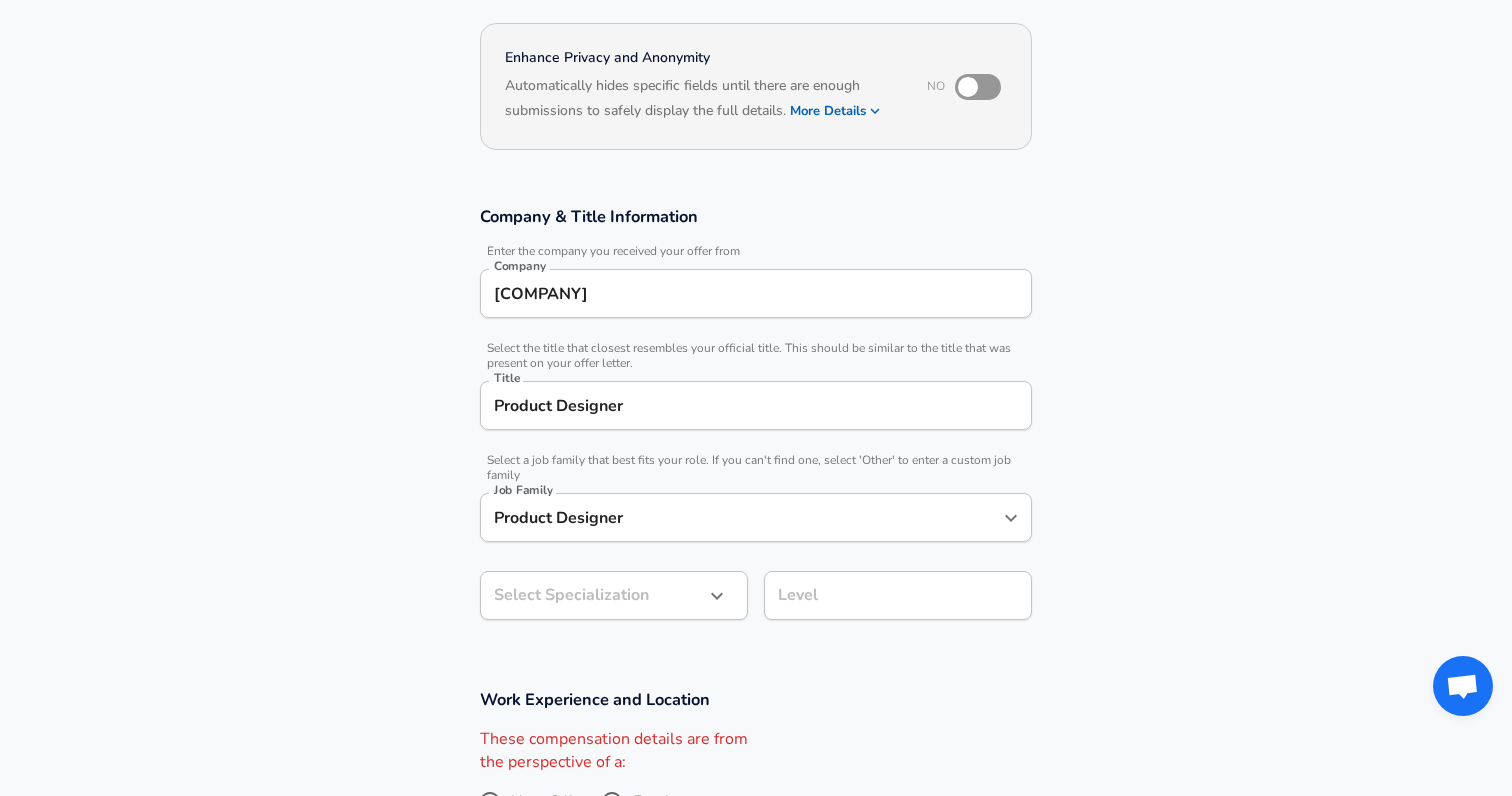 scroll, scrollTop: 181, scrollLeft: 0, axis: vertical 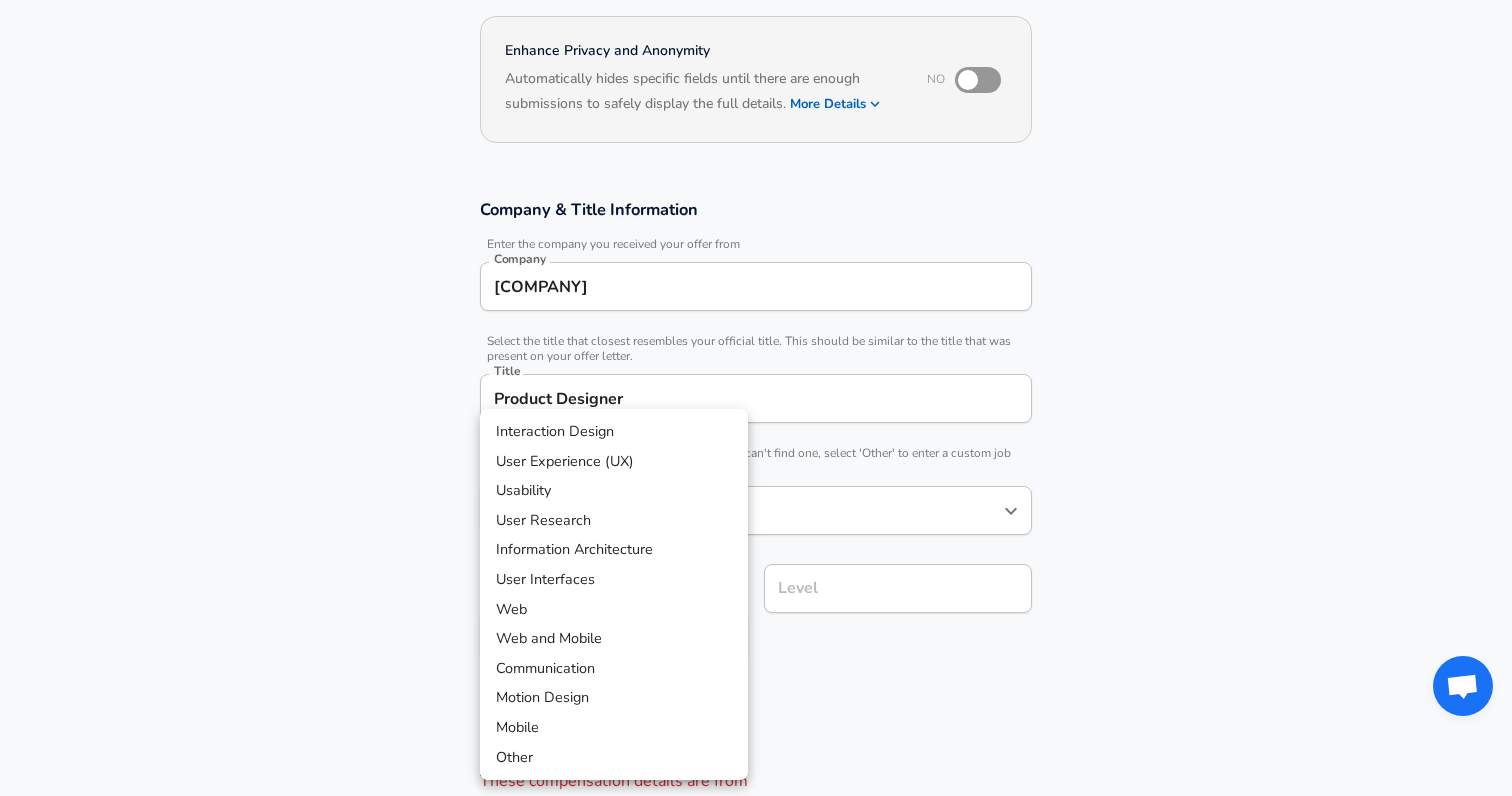 click on "Restart Add Your Salary Upload your offer letter   to verify your submission Enhance Privacy and Anonymity No Automatically hides specific fields until there are enough submissions to safely display the full details.   More Details Based on your submission and the data points that we have already collected, we will automatically hide and anonymize specific fields if there aren't enough data points to remain sufficiently anonymous. Company & Title Information   Enter the company you received your offer from Company Nike Company   Select the title that closest resembles your official title. This should be similar to the title that was present on your offer letter. Title Product Designer Title   Select a job family that best fits your role. If you can't find one, select 'Other' to enter a custom job family Job Family Product Designer Job Family   Select a Specialization that best fits your role. If you can't find one, select 'Other' to enter a custom specialization Select Specialization ​ Select Specialization" at bounding box center [756, 217] 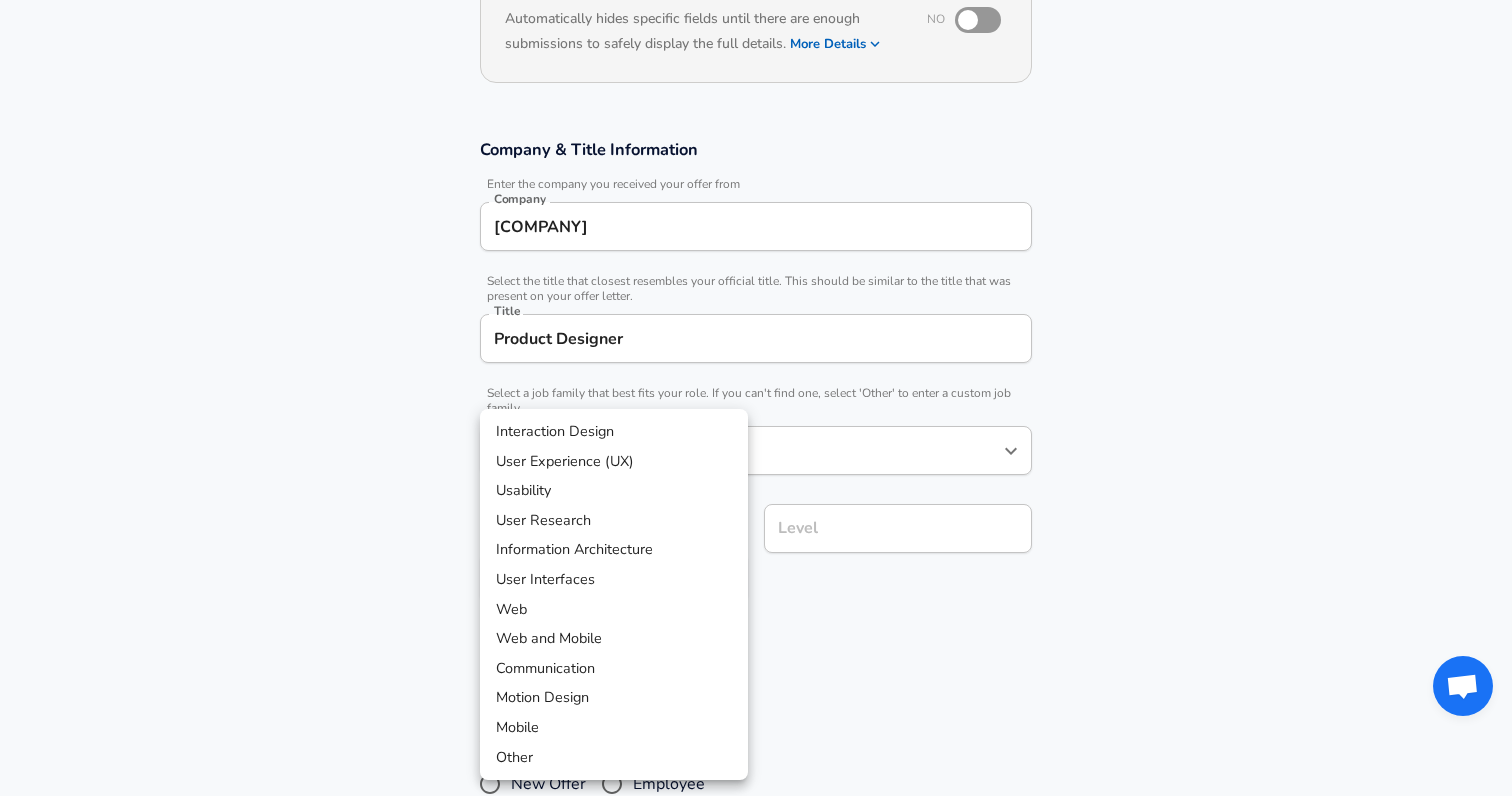 click at bounding box center (756, 398) 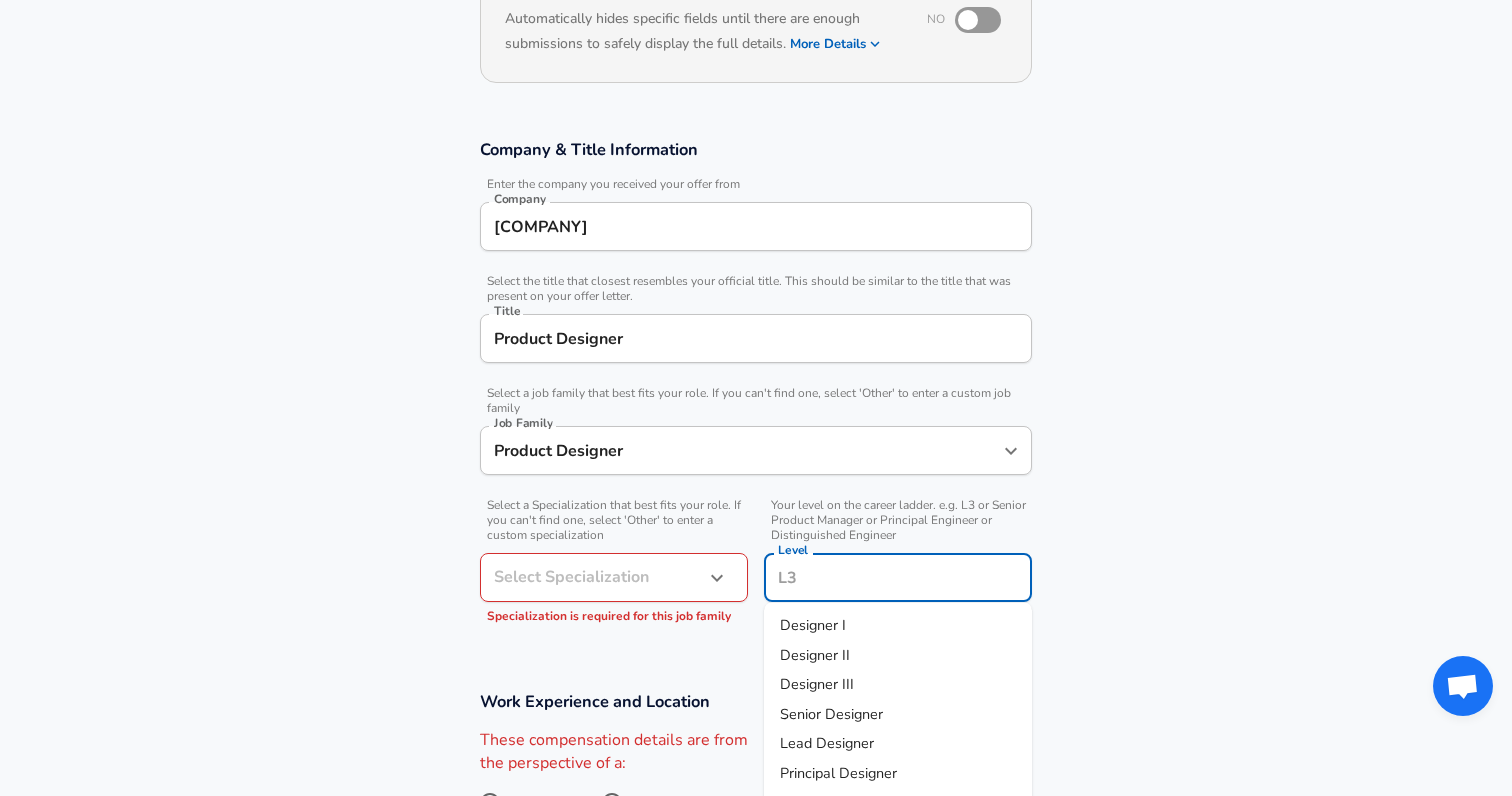 click on "Level" at bounding box center [898, 577] 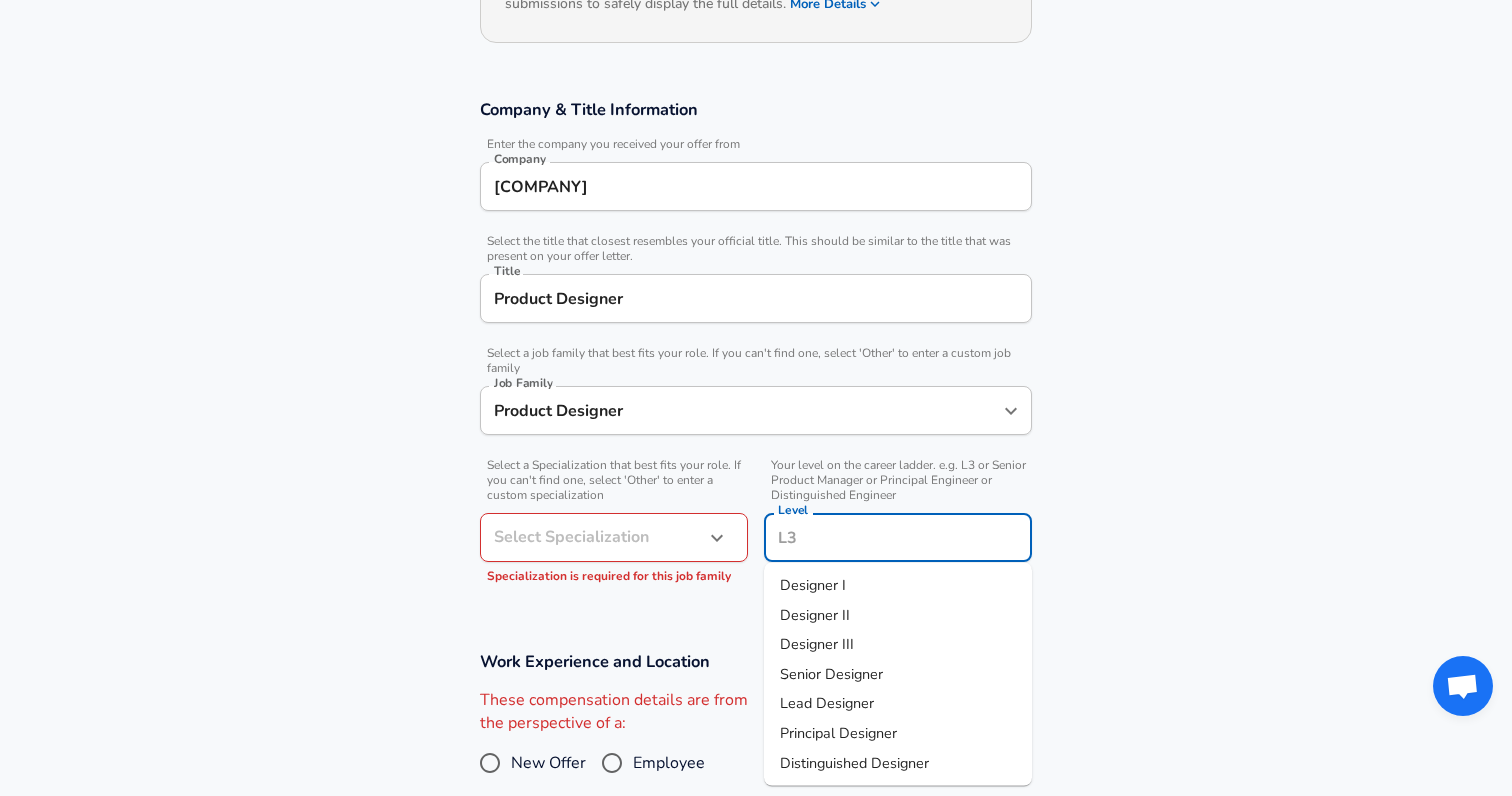 click on "Senior Designer" at bounding box center [831, 673] 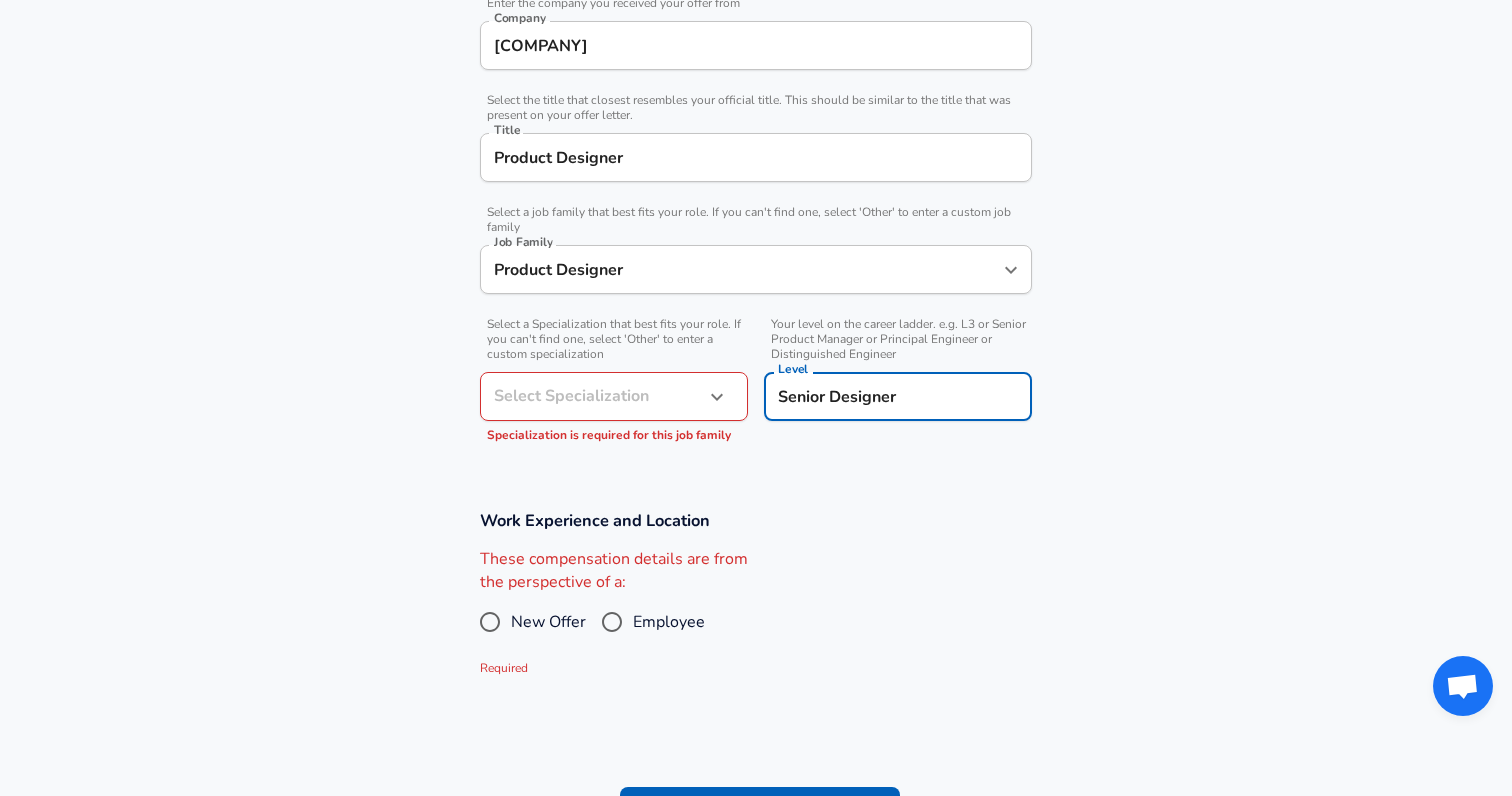 scroll, scrollTop: 463, scrollLeft: 0, axis: vertical 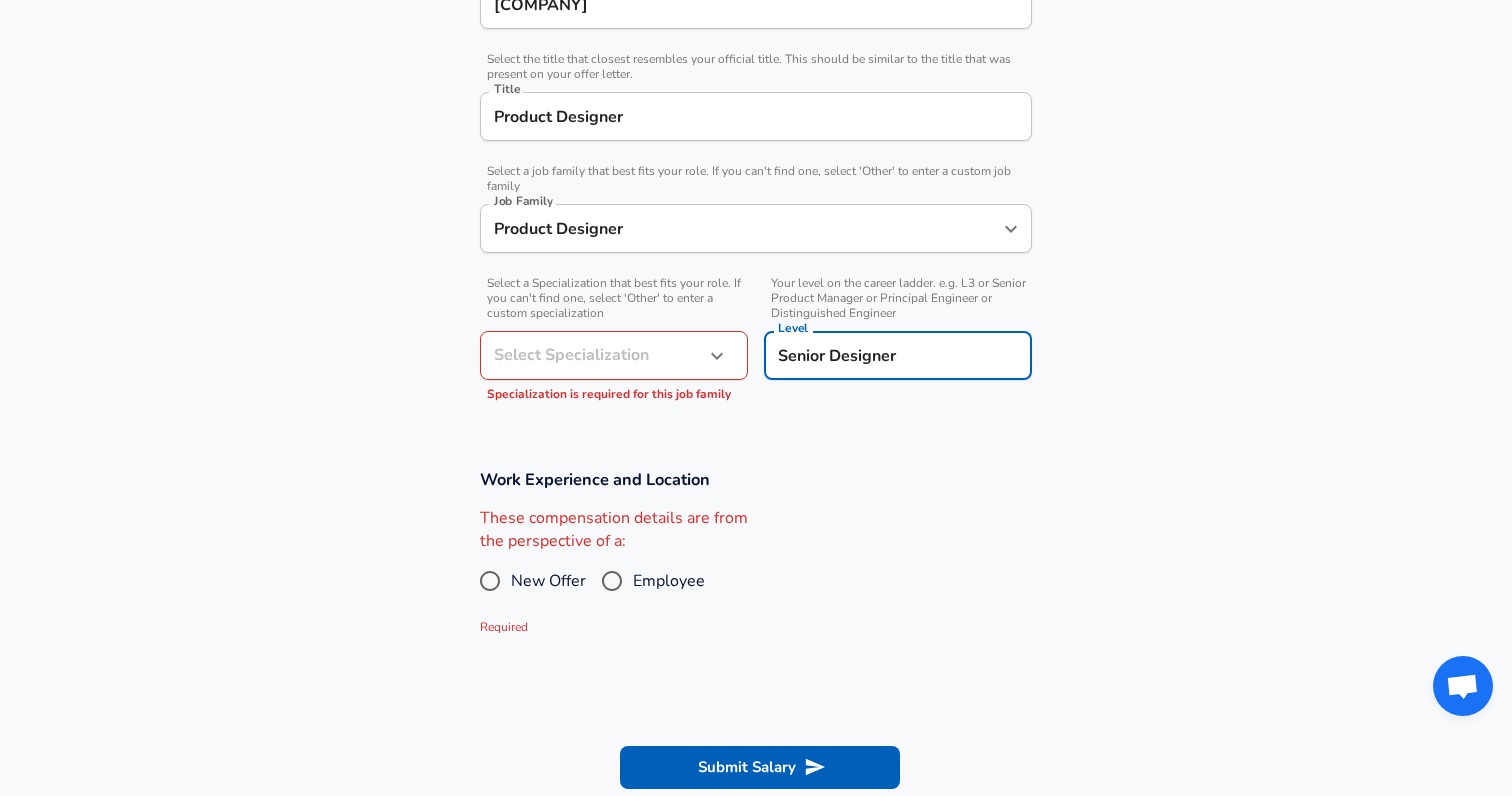 click on "Employee" at bounding box center (612, 581) 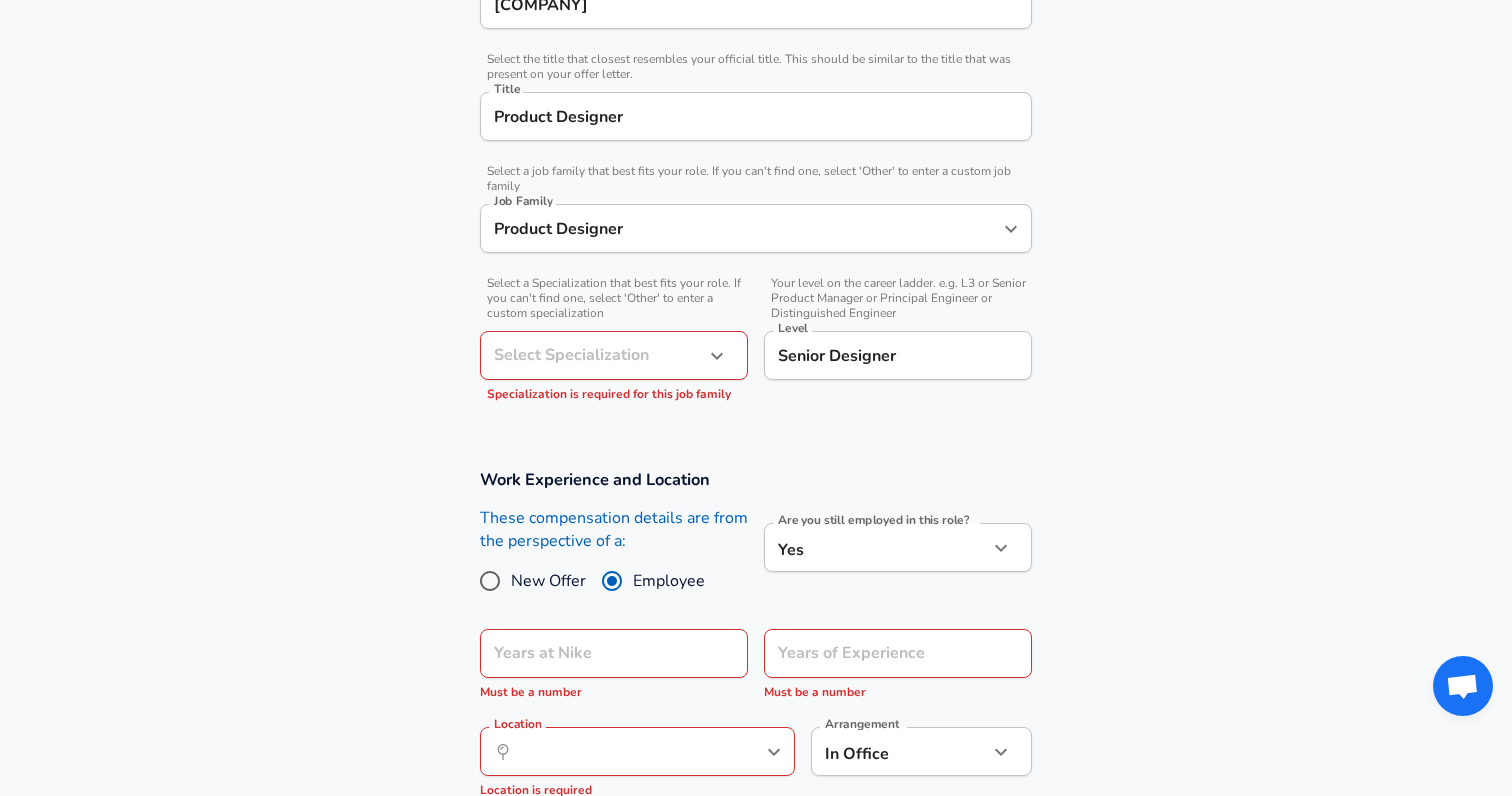 scroll, scrollTop: 652, scrollLeft: 0, axis: vertical 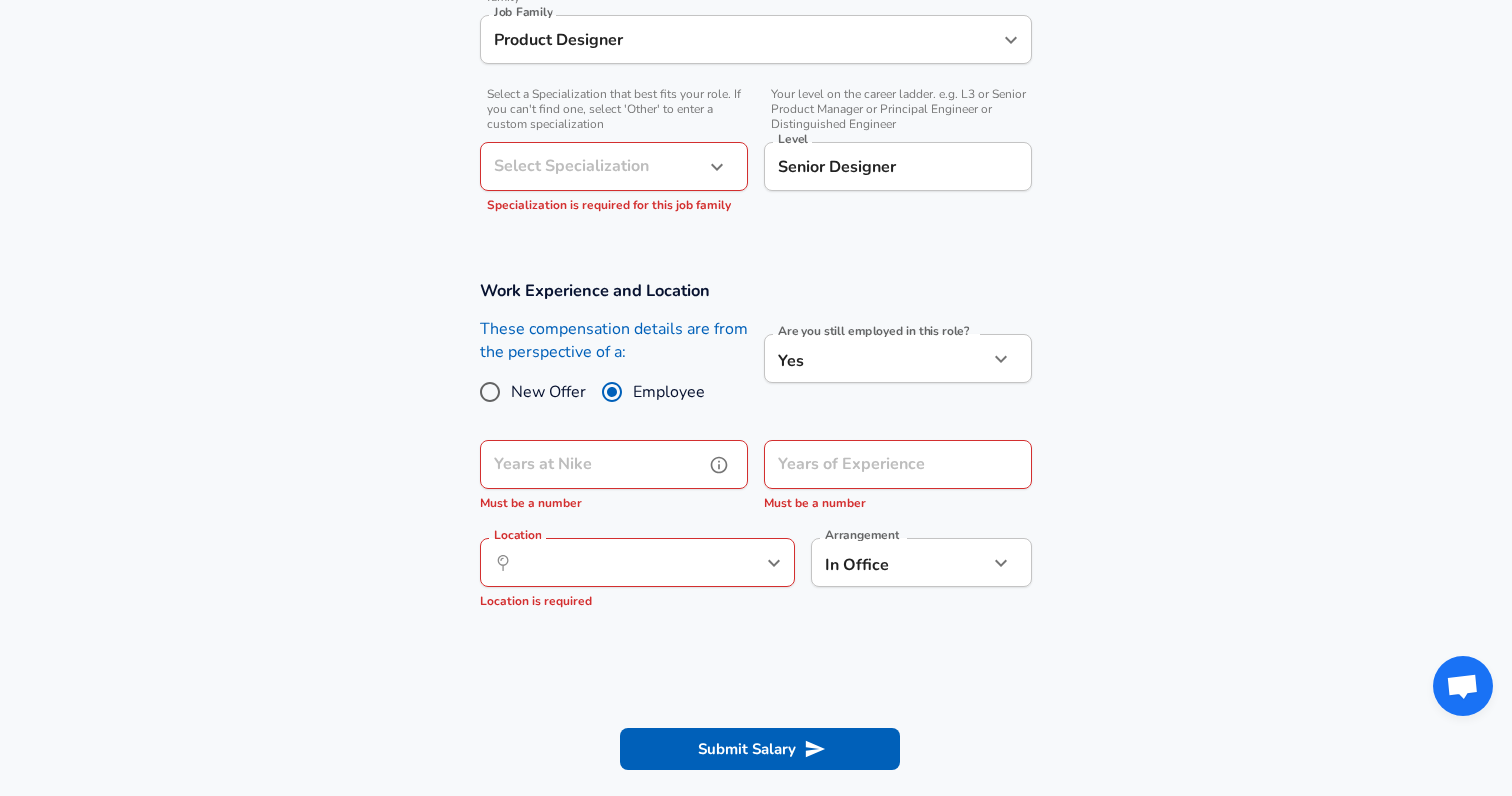 click on "Years at Nike" at bounding box center (592, 464) 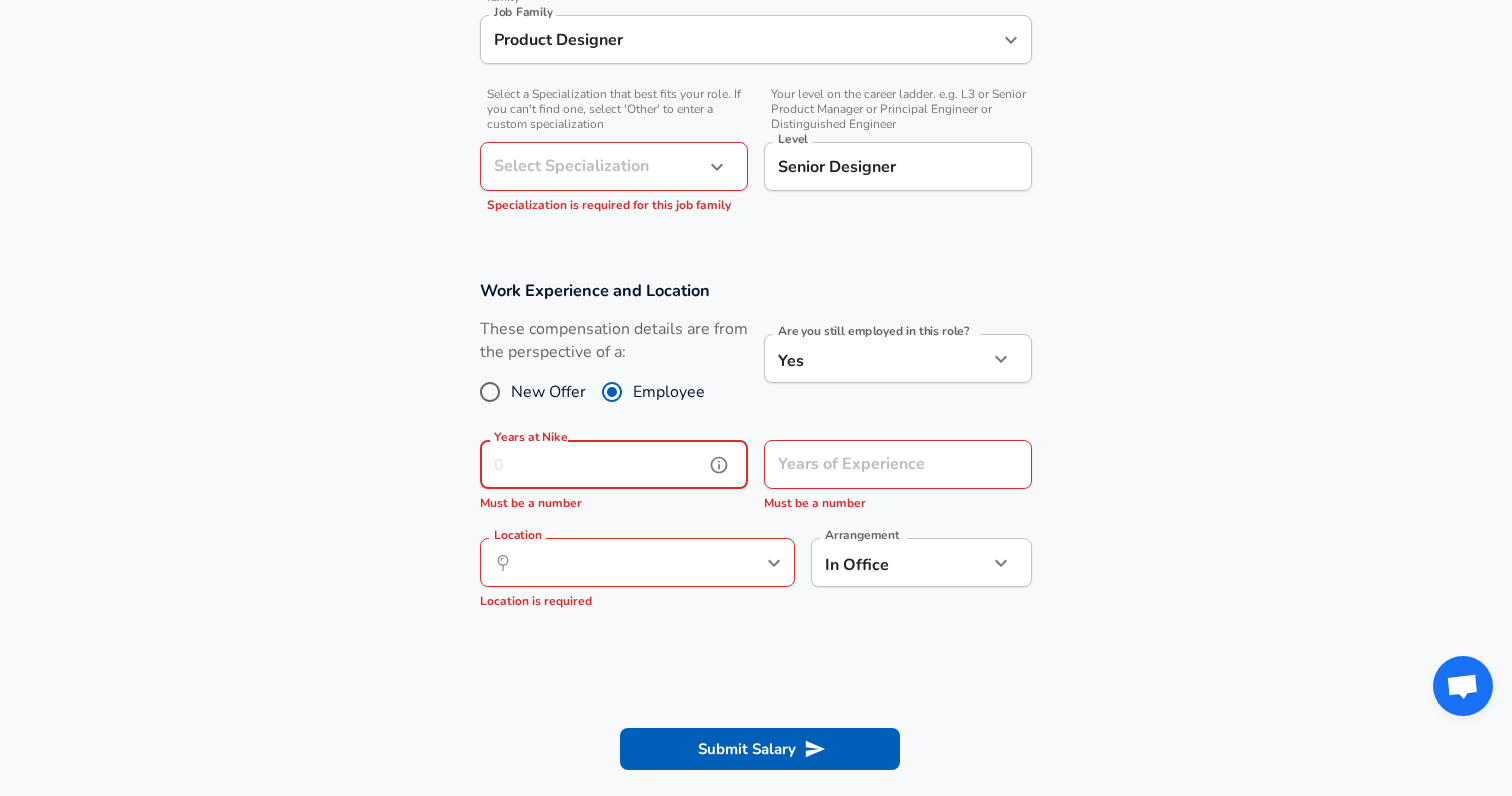 type on "4" 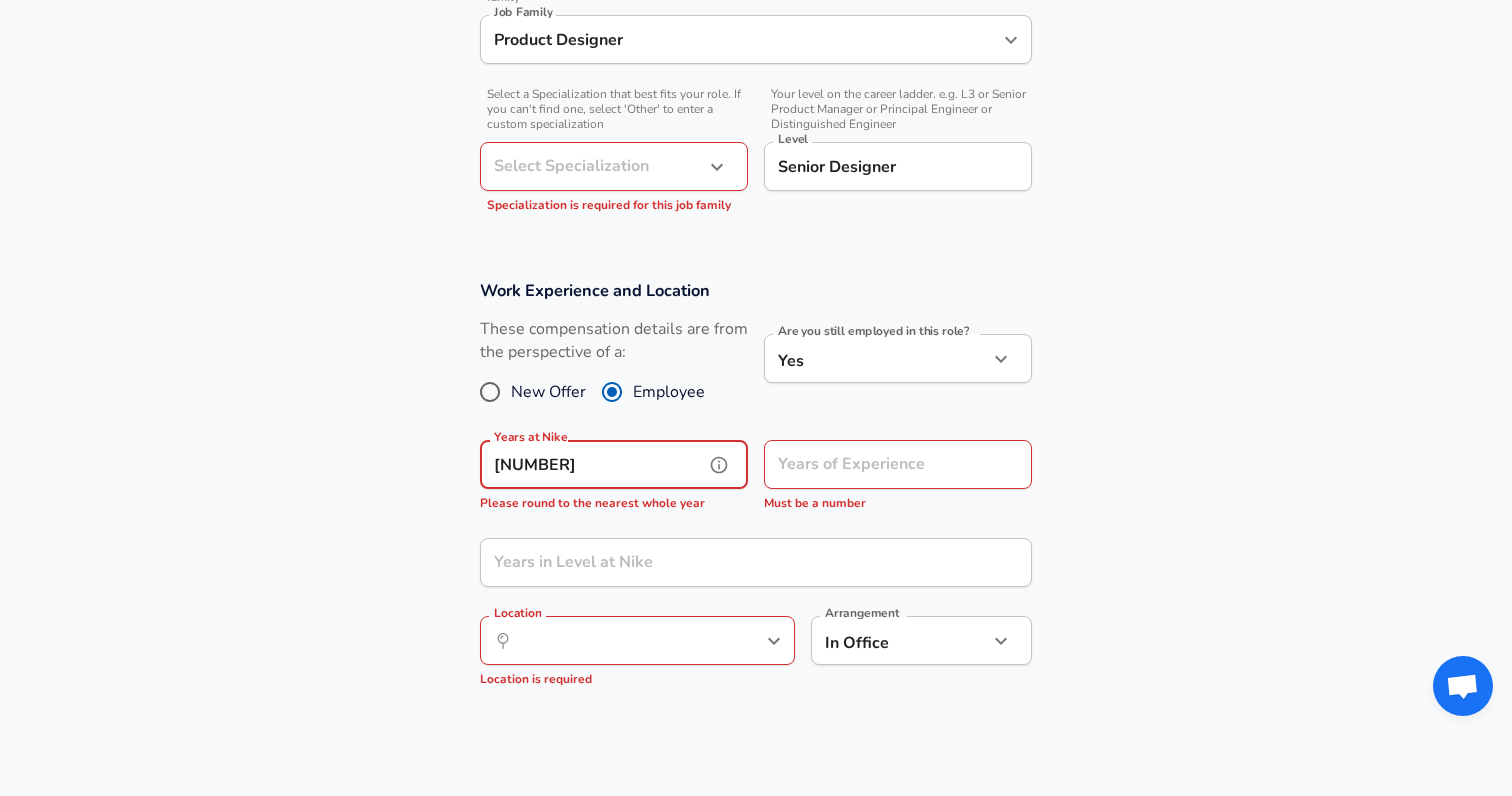 type on "[NUMBER]" 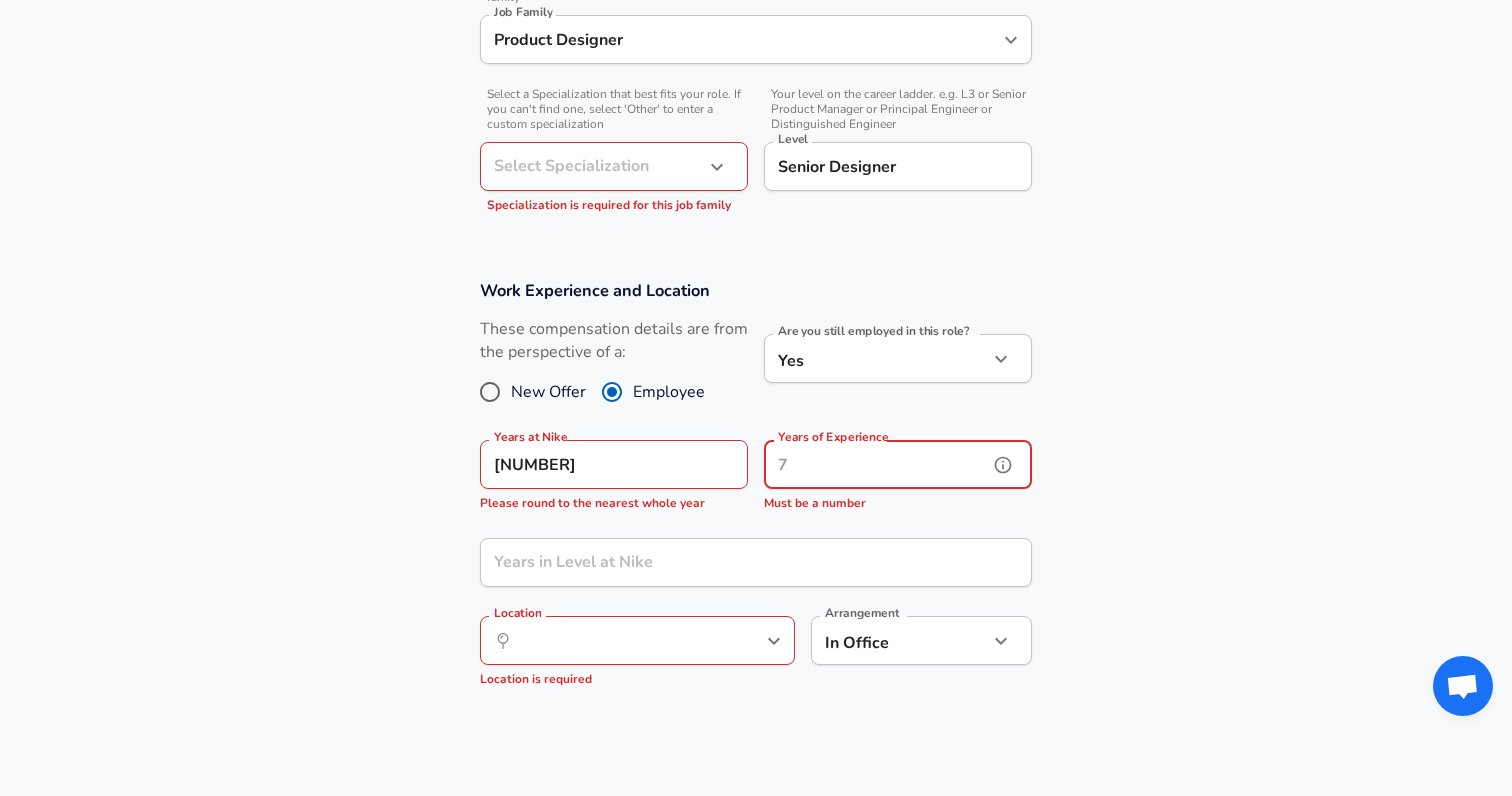 click on "Years of Experience" at bounding box center (876, 464) 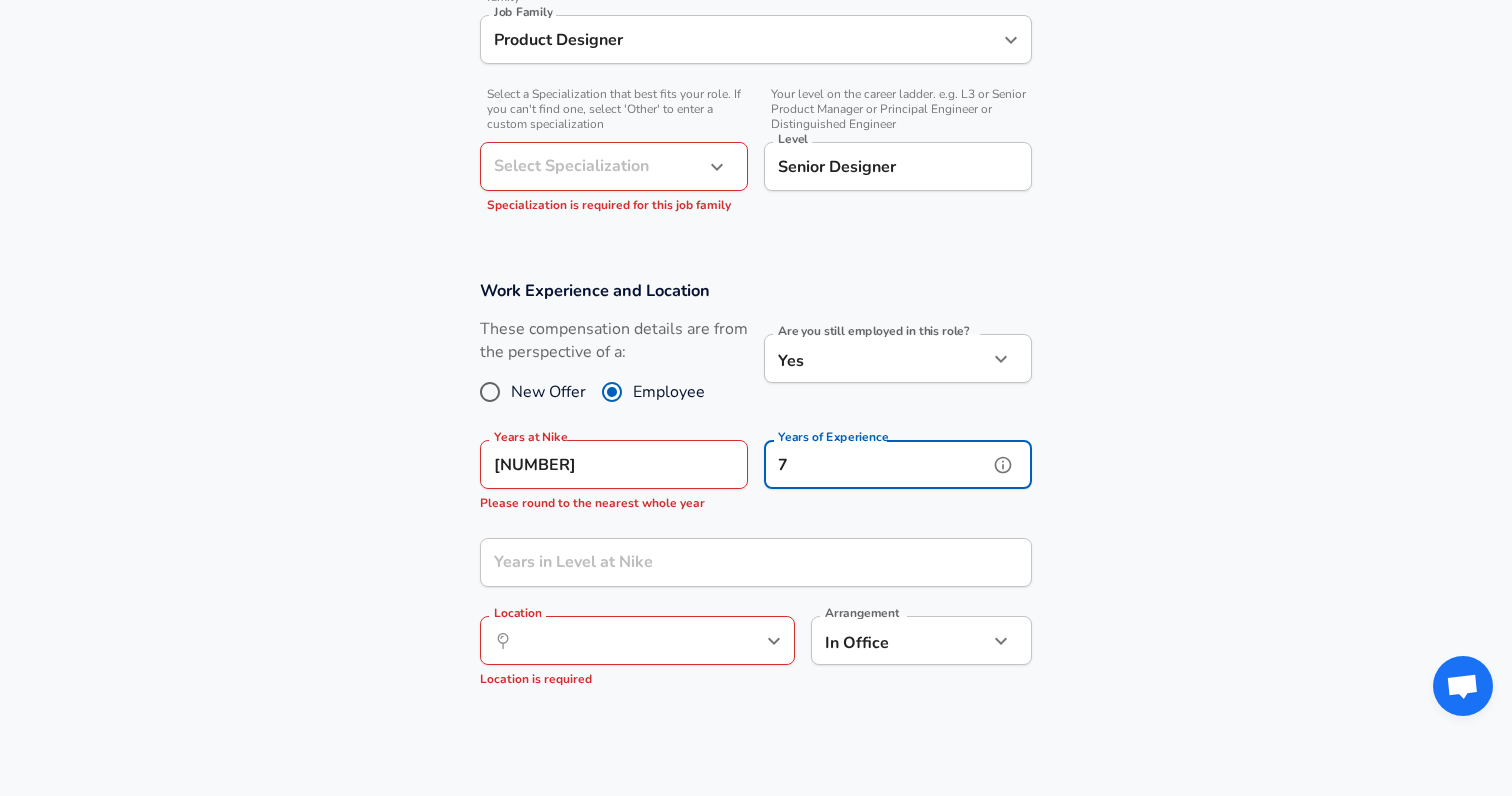 type on "7" 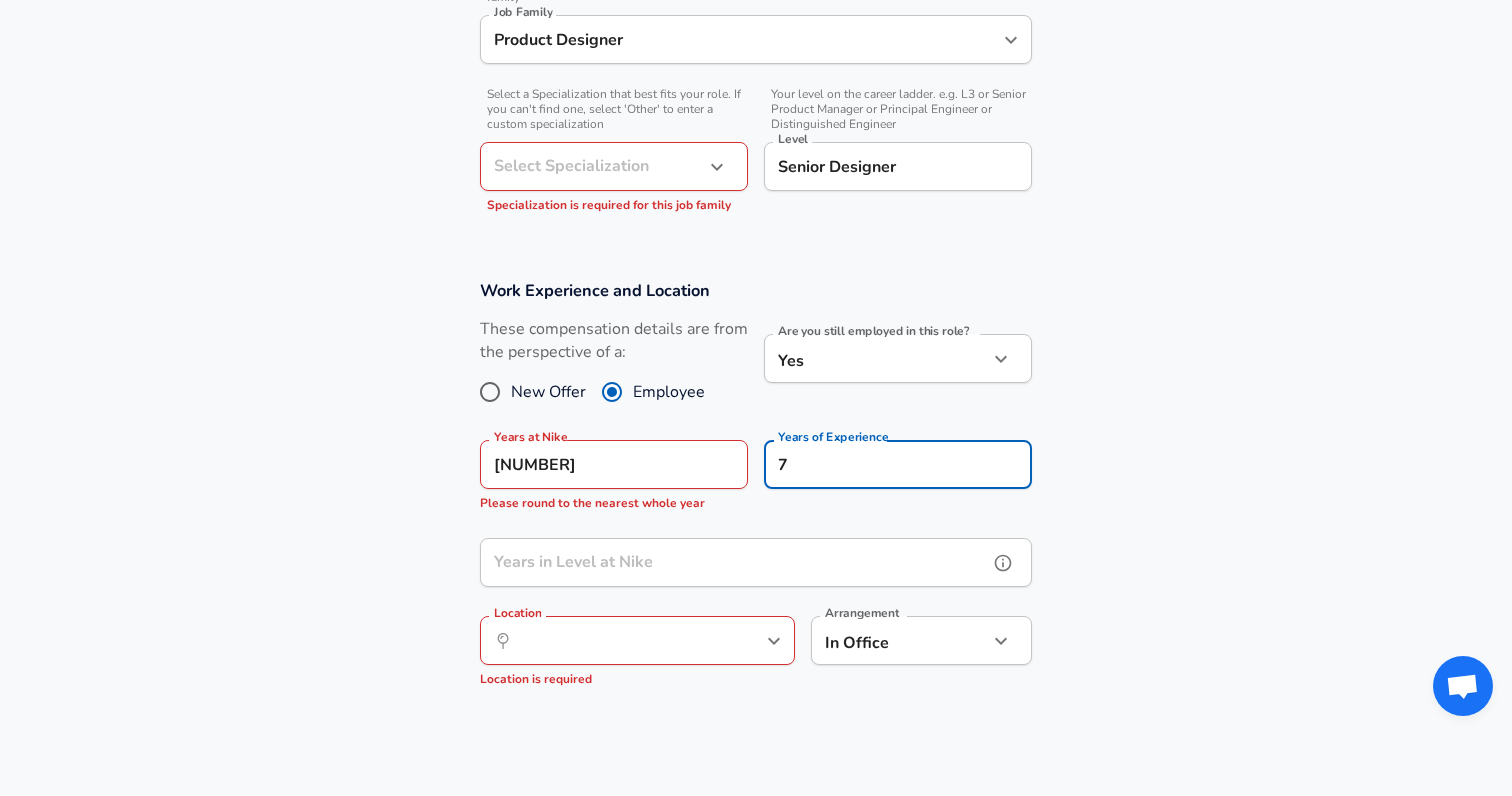 click on "Years in Level at Nike" at bounding box center (734, 562) 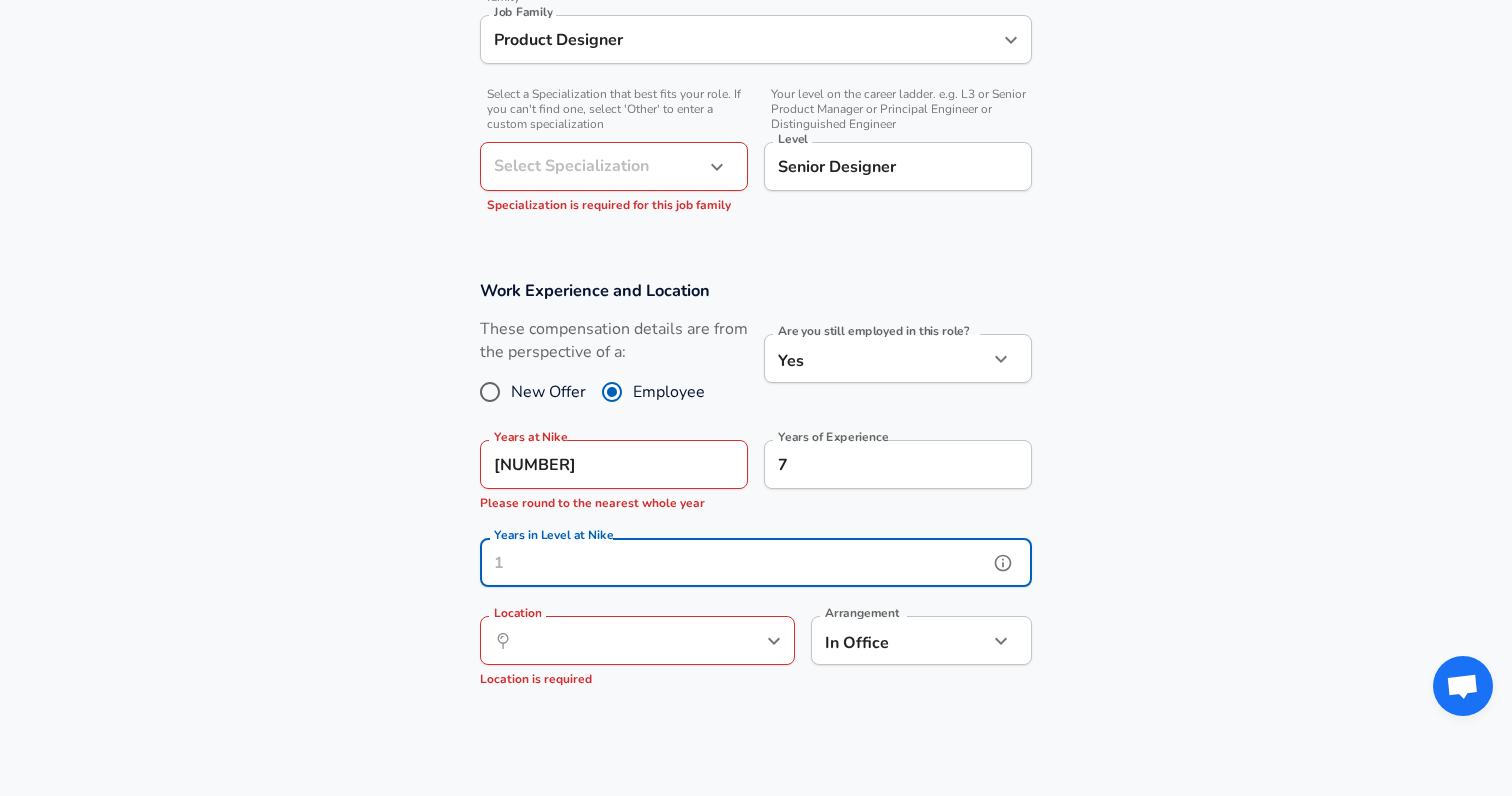 type on "4" 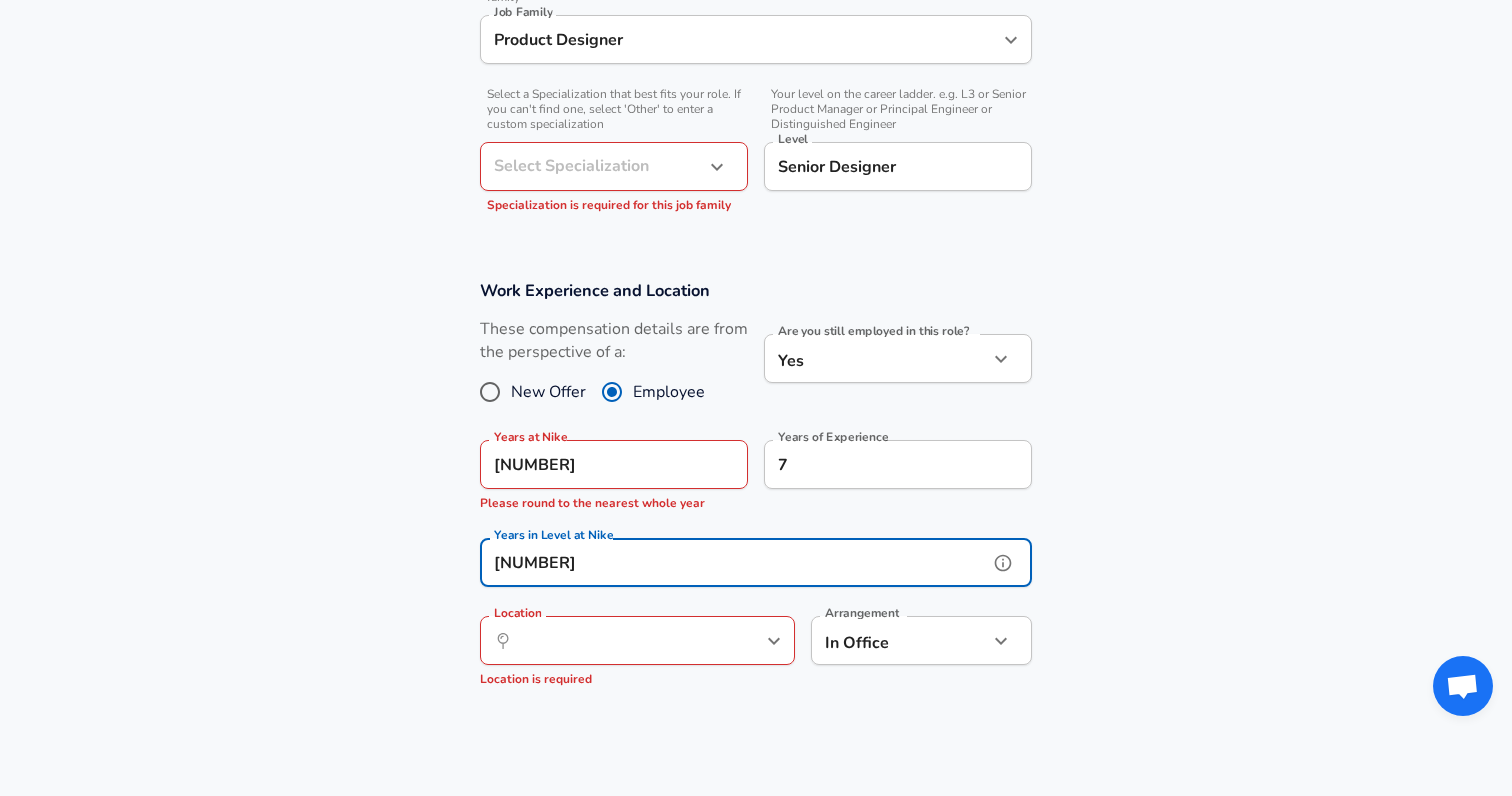type on "[NUMBER]" 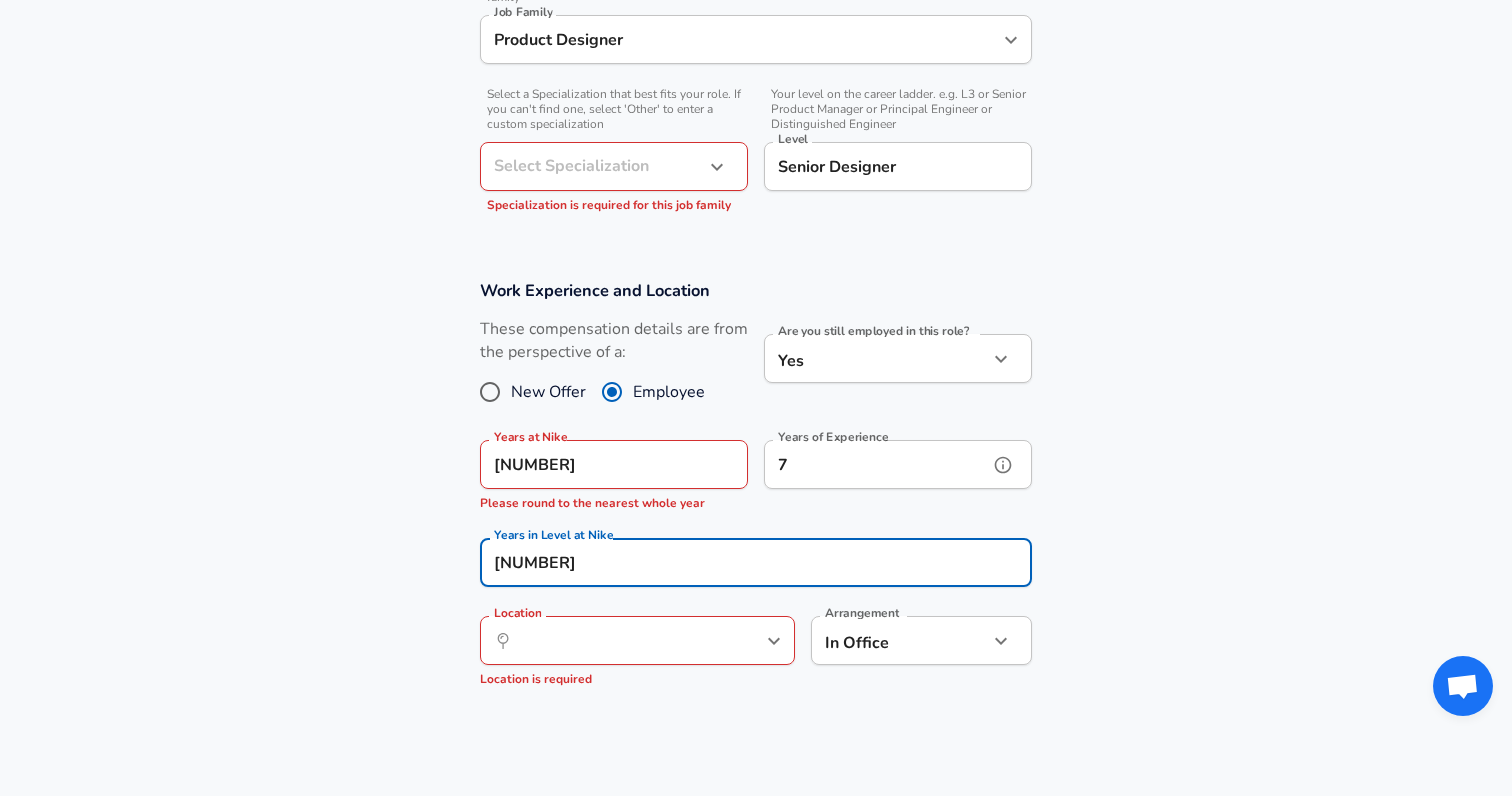 click on "7" at bounding box center [876, 464] 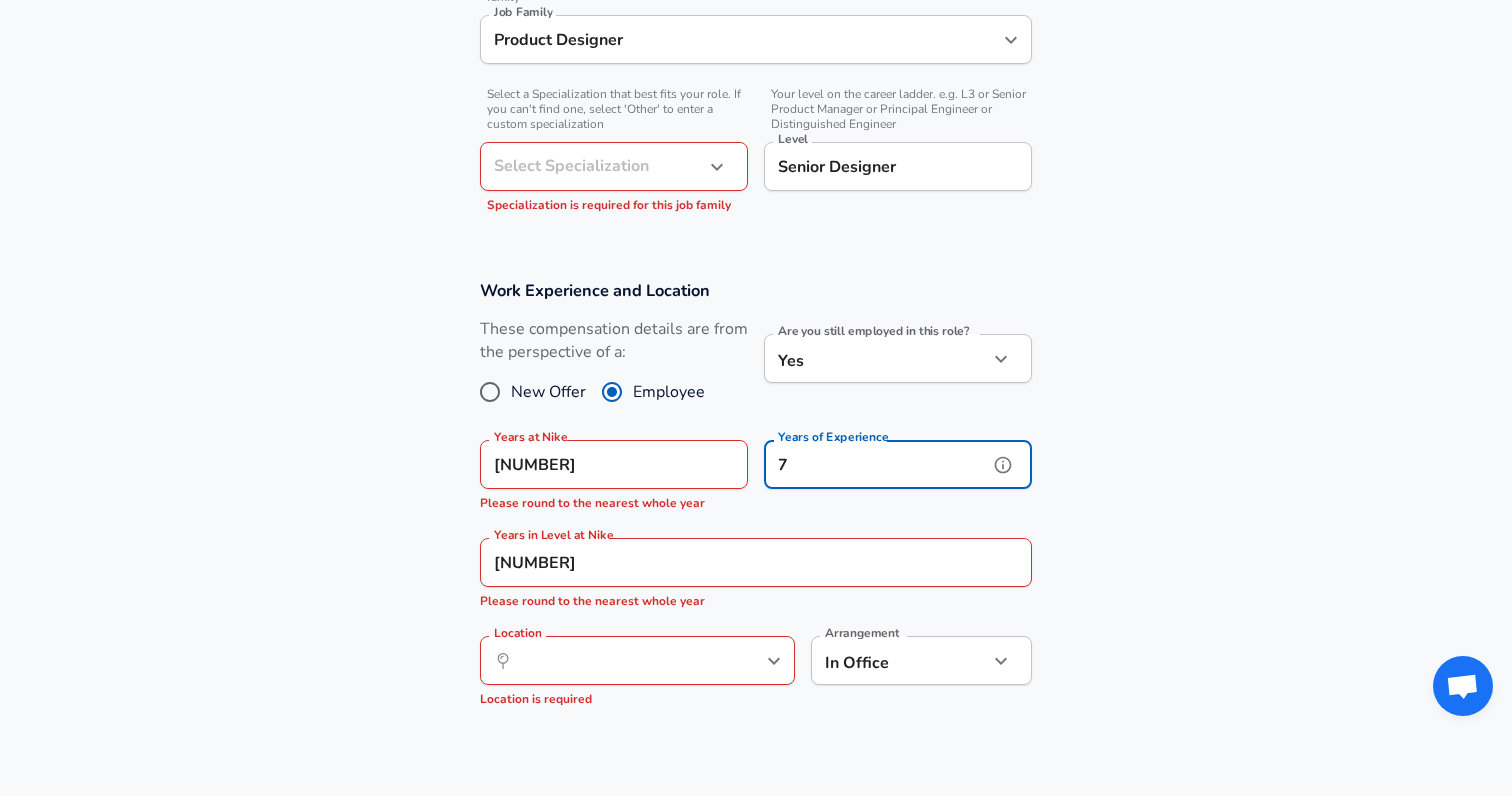 click on "7" at bounding box center (876, 464) 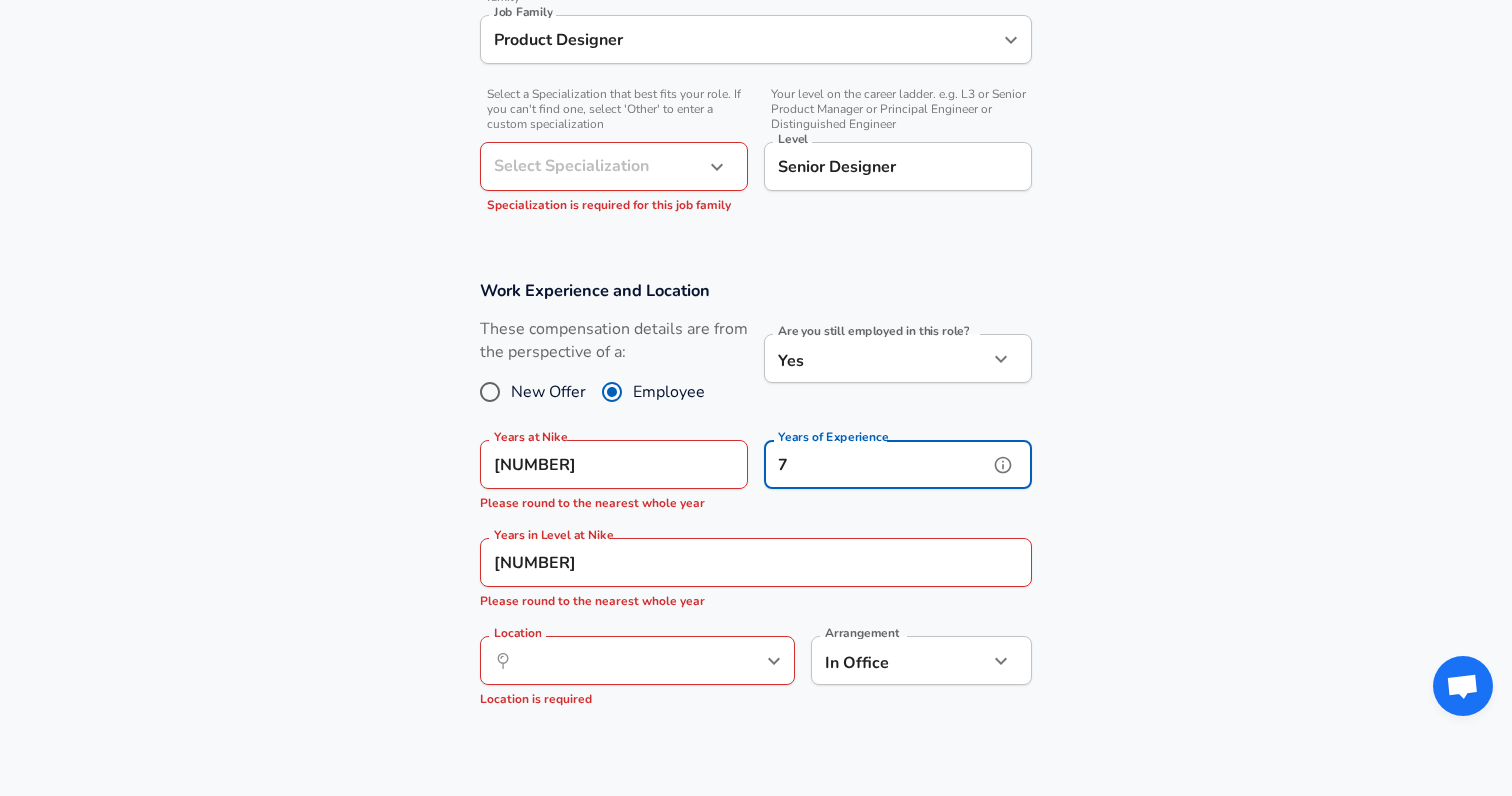 drag, startPoint x: 855, startPoint y: 458, endPoint x: 707, endPoint y: 458, distance: 148 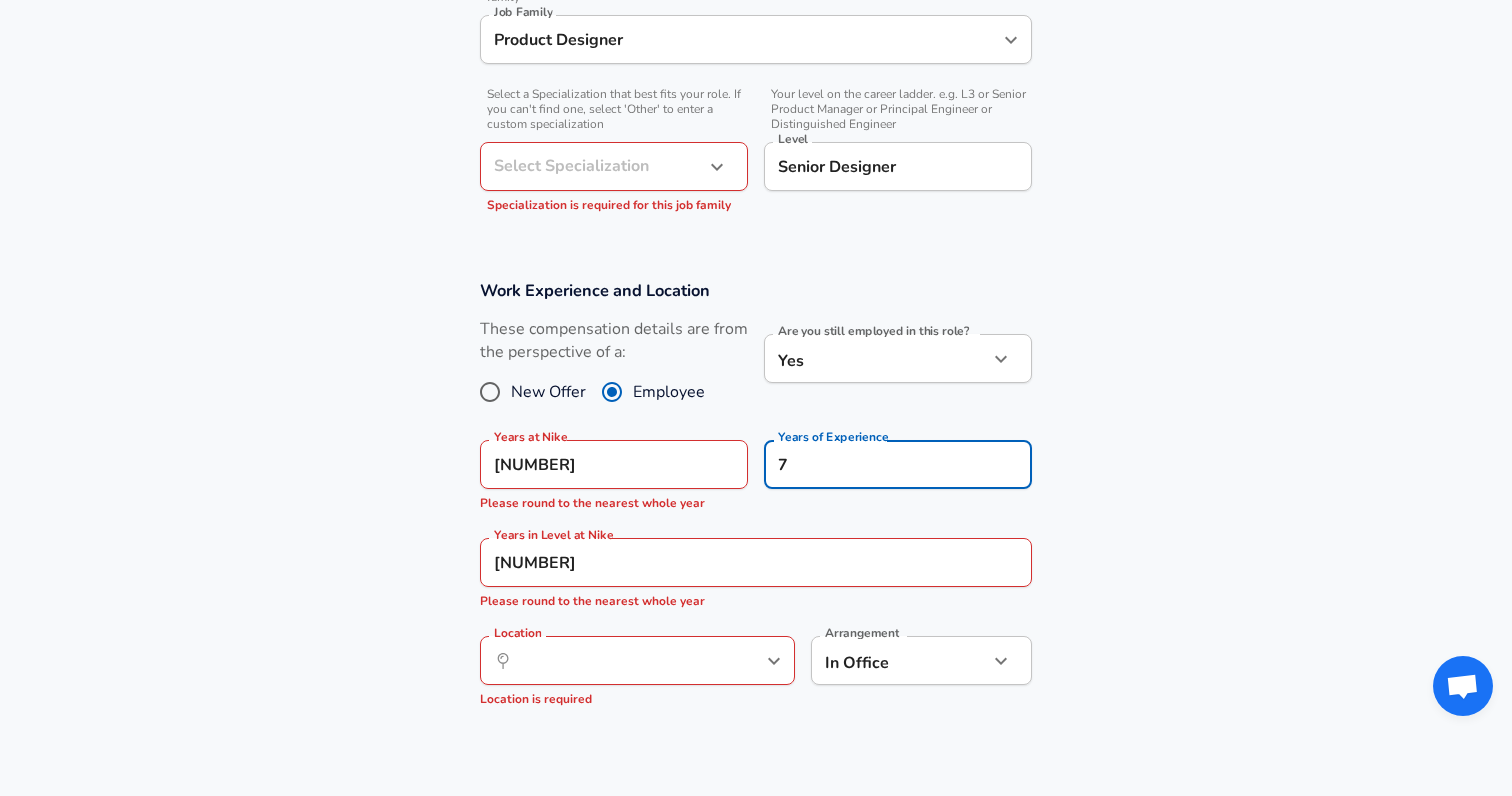 click on "Work Experience and Location These compensation details are from the perspective of a: New Offer Employee Are you still employed in this role? Yes yes Are you still employed in this role? Years at Nike 3.8 Years at Nike Please round to the nearest whole year Years of Experience 7 Years of Experience Years in Level at Nike 3.8 Years in Level at Nike Please round to the nearest whole year Location ​ Location Location is required Arrangement In Office office Arrangement" at bounding box center [756, 503] 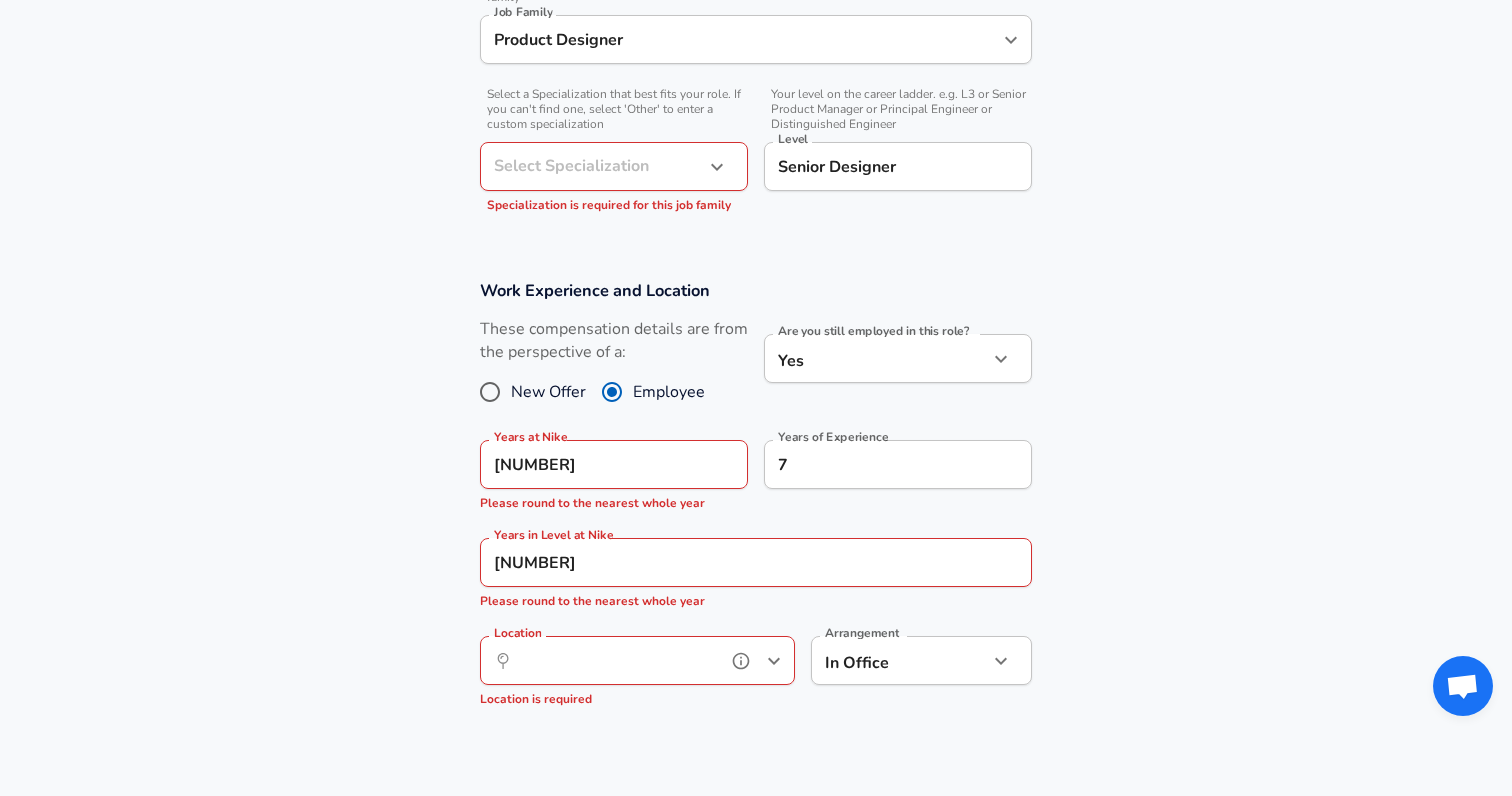 click on "Location" at bounding box center (615, 660) 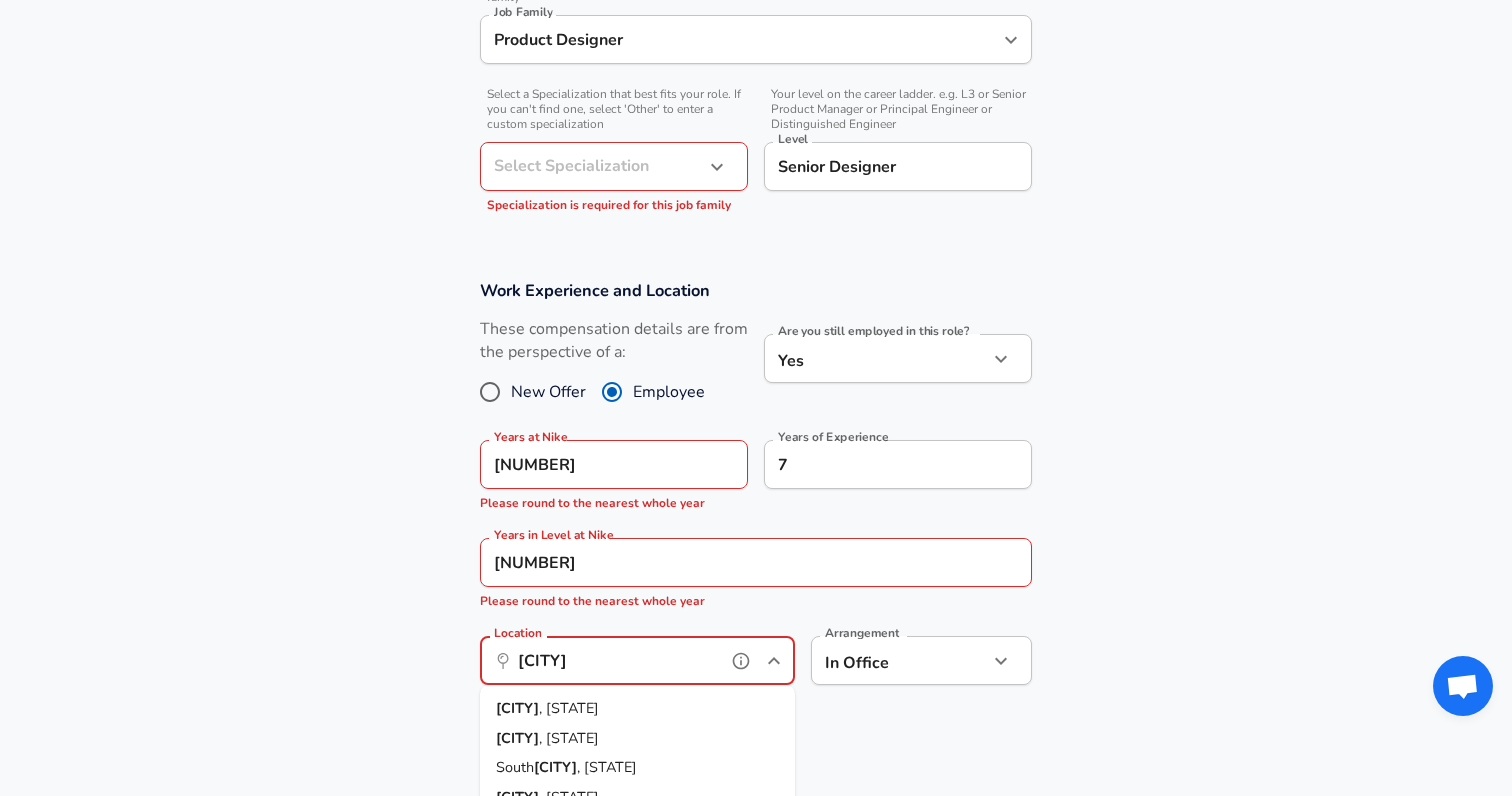 click on "[CITY], [STATE]" at bounding box center [637, 709] 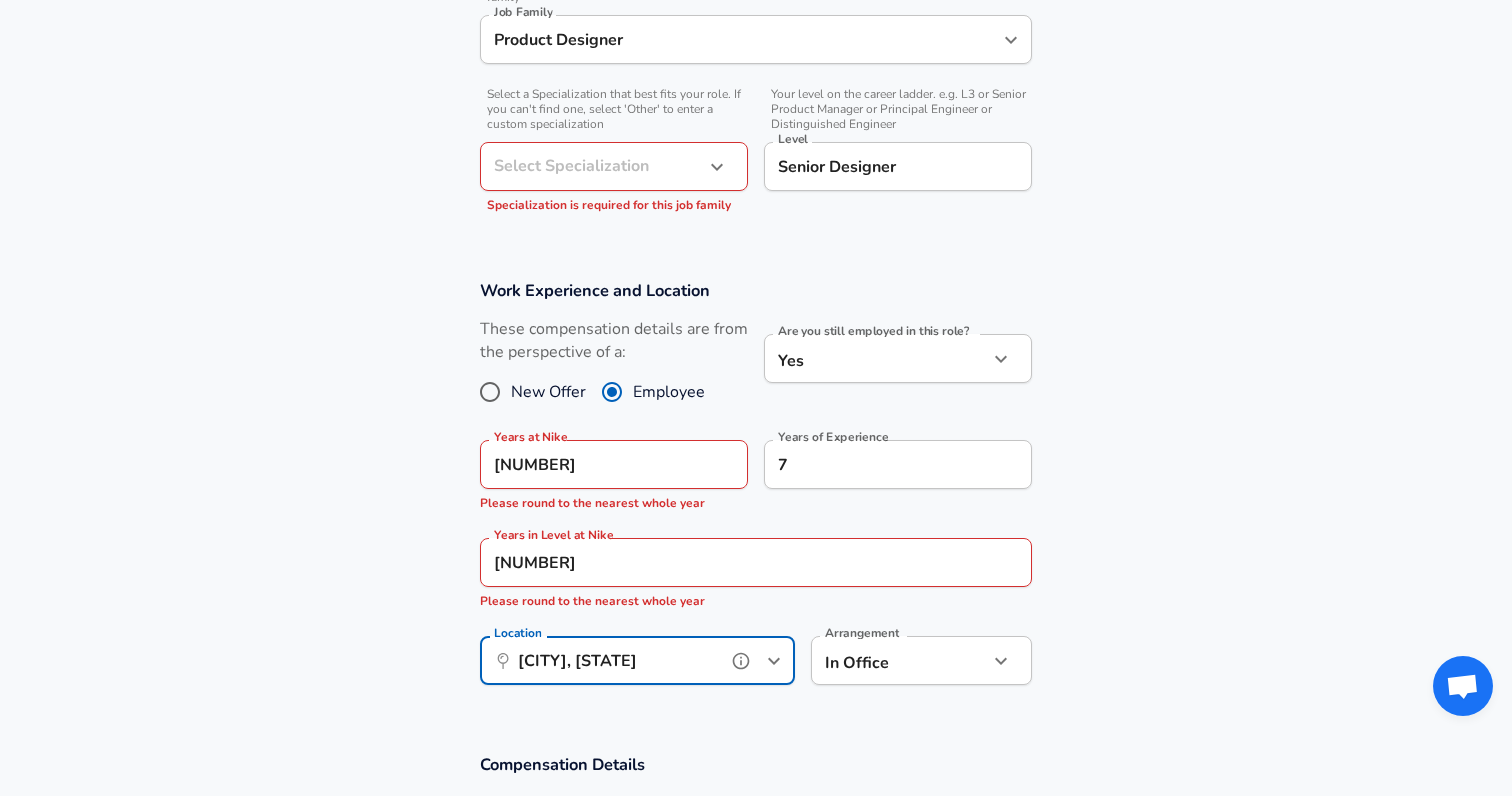 type on "[CITY], [STATE]" 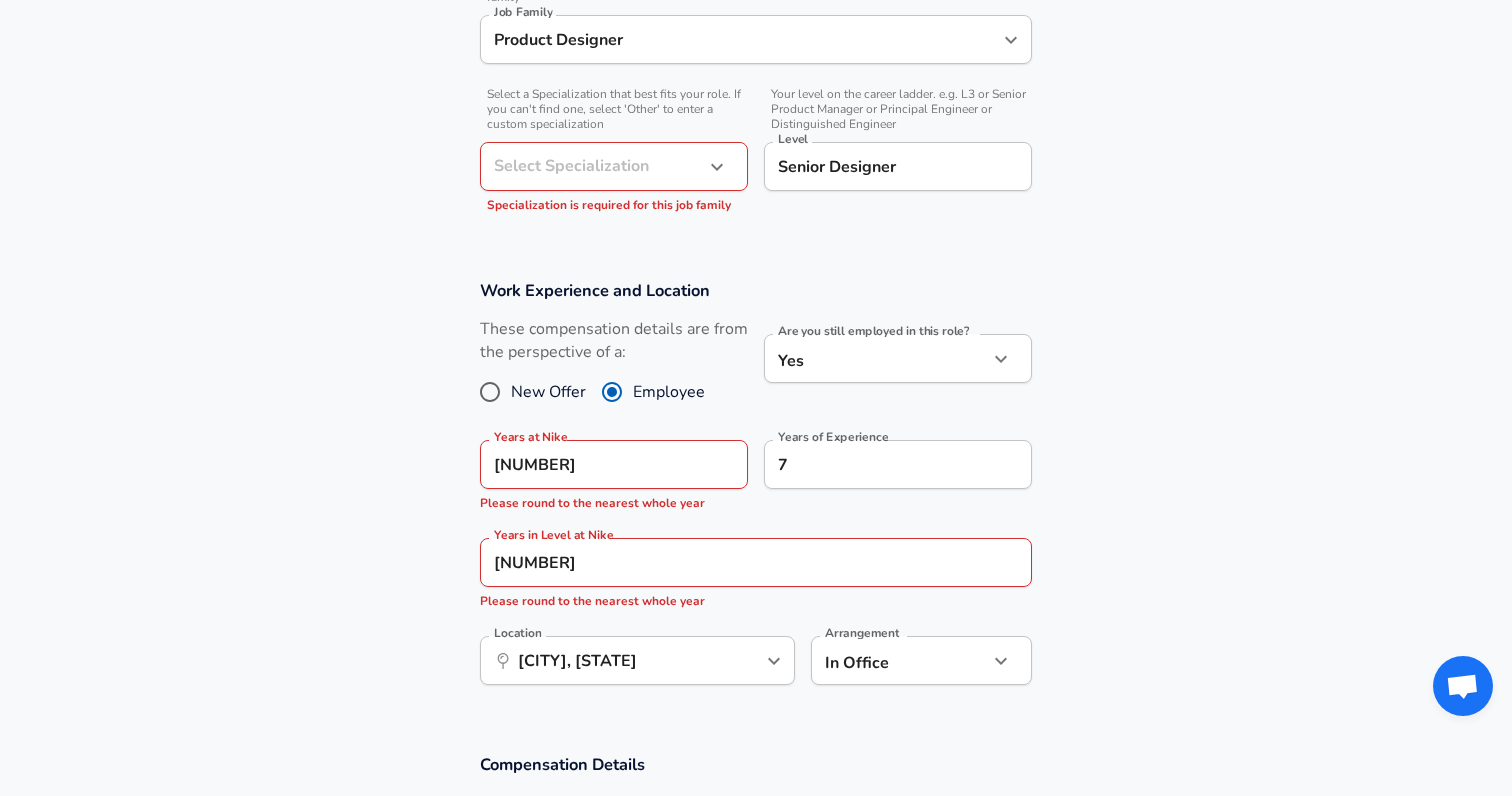 click on "Arrangement" at bounding box center (862, 633) 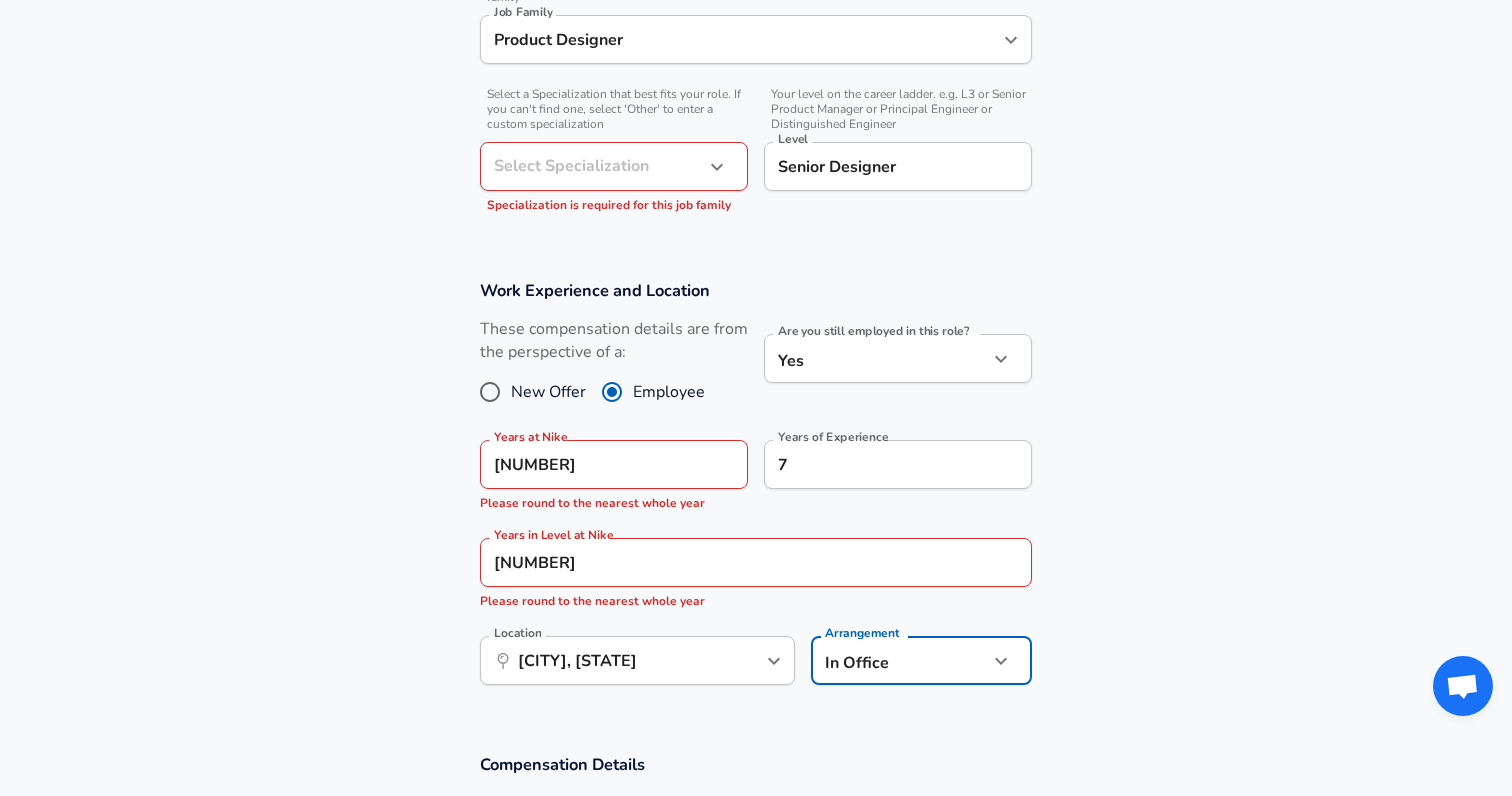 click on "Restart Add Your Salary Upload your offer letter   to verify your submission Enhance Privacy and Anonymity No Automatically hides specific fields until there are enough submissions to safely display the full details.   More Details Based on your submission and the data points that we have already collected, we will automatically hide and anonymize specific fields if there aren't enough data points to remain sufficiently anonymous. Company & Title Information   Enter the company you received your offer from Company Nike Company   Select the title that closest resembles your official title. This should be similar to the title that was present on your offer letter. Title Product Designer Title   Select a job family that best fits your role. If you can't find one, select 'Other' to enter a custom job family Job Family Product Designer Job Family   Select a Specialization that best fits your role. If you can't find one, select 'Other' to enter a custom specialization Select Specialization ​ Select Specialization" at bounding box center (756, -254) 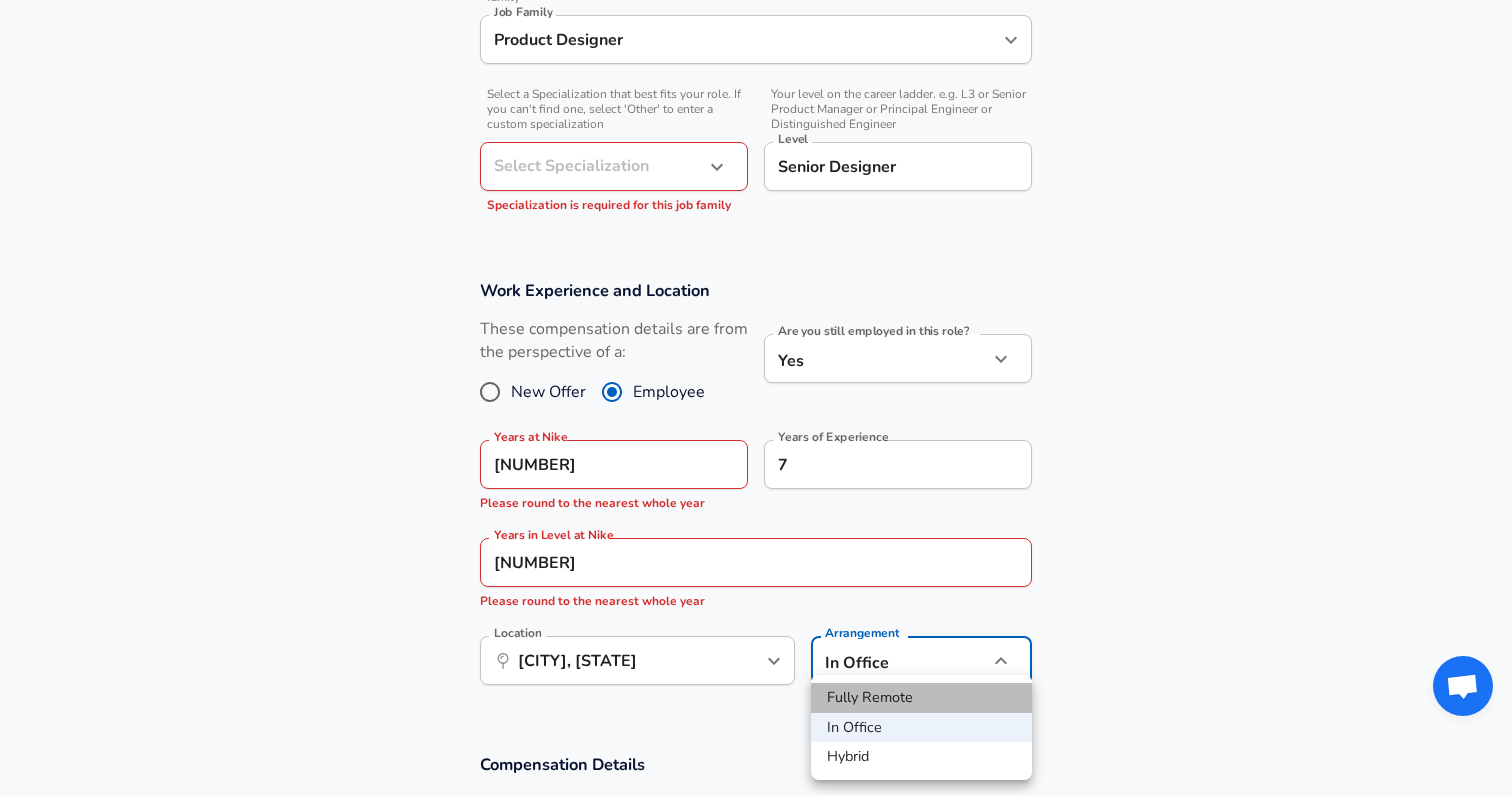 click on "Fully Remote" at bounding box center [921, 698] 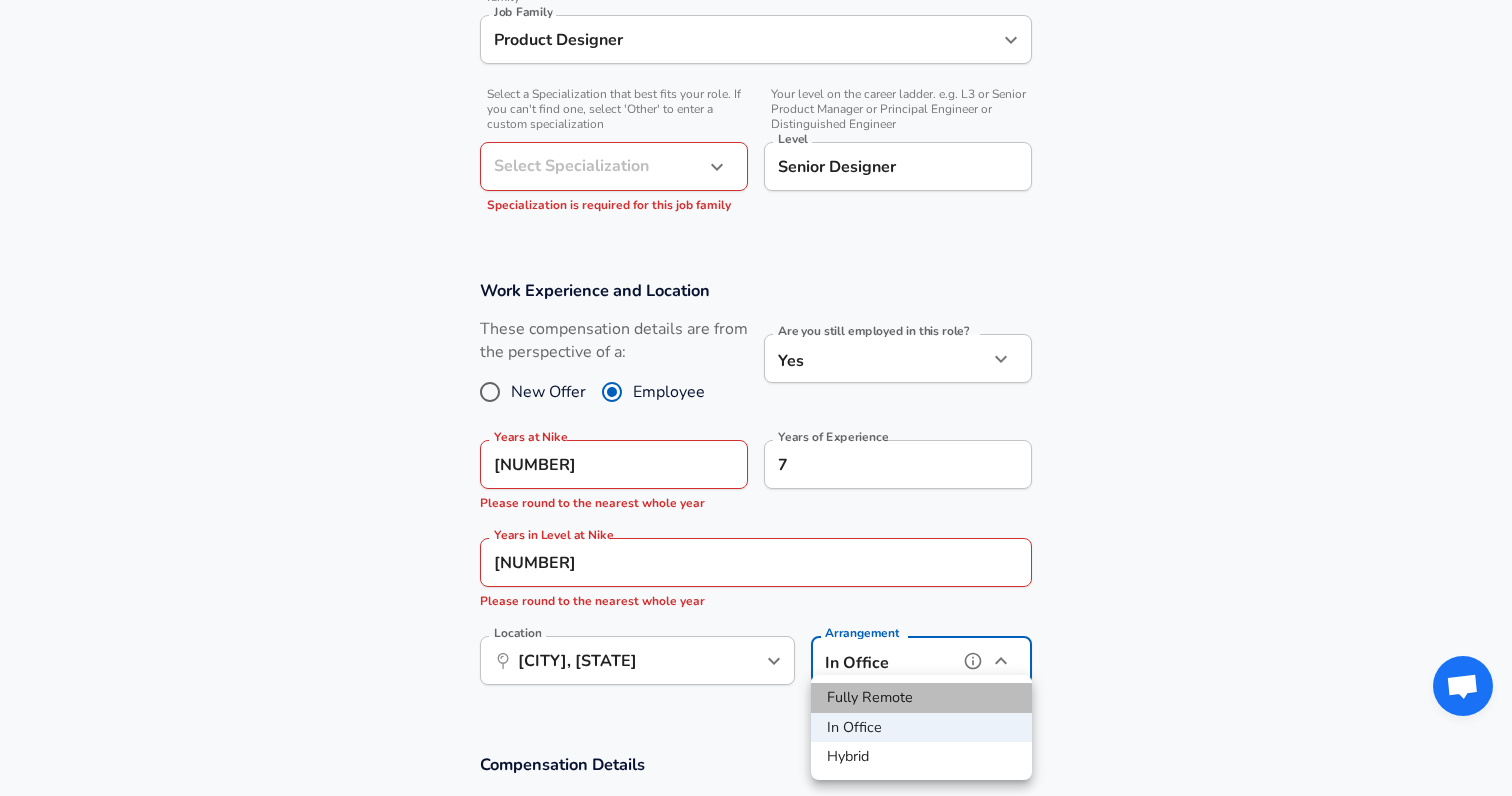 type on "remote" 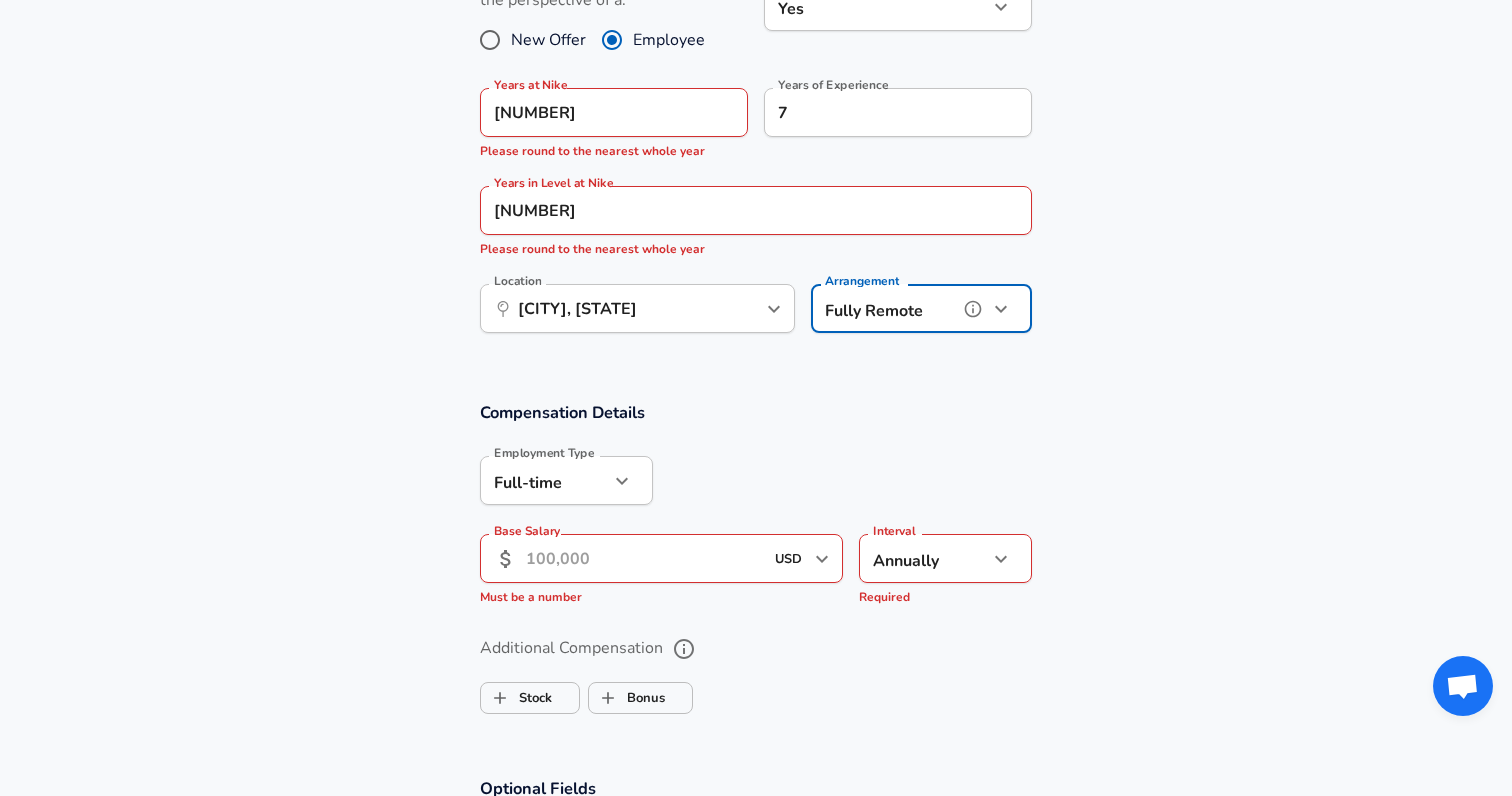 scroll, scrollTop: 1010, scrollLeft: 0, axis: vertical 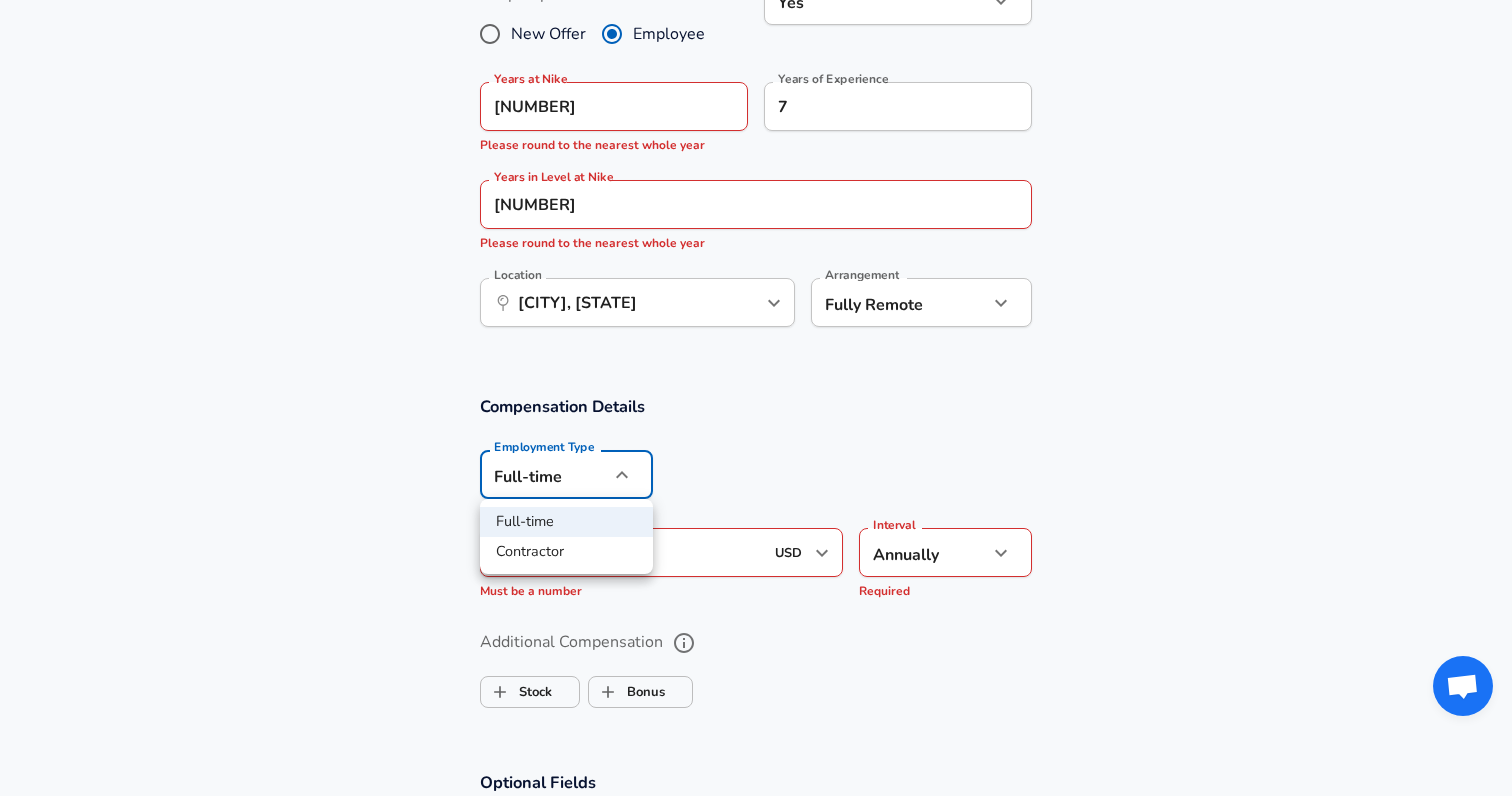 click on "Restart Add Your Salary Upload your offer letter   to verify your submission Enhance Privacy and Anonymity No Automatically hides specific fields until there are enough submissions to safely display the full details.   More Details Based on your submission and the data points that we have already collected, we will automatically hide and anonymize specific fields if there aren't enough data points to remain sufficiently anonymous. Company & Title Information   Enter the company you received your offer from Company Nike Company   Select the title that closest resembles your official title. This should be similar to the title that was present on your offer letter. Title Product Designer Title   Select a job family that best fits your role. If you can't find one, select 'Other' to enter a custom job family Job Family Product Designer Job Family   Select a Specialization that best fits your role. If you can't find one, select 'Other' to enter a custom specialization Select Specialization ​ Select Specialization" at bounding box center (756, -612) 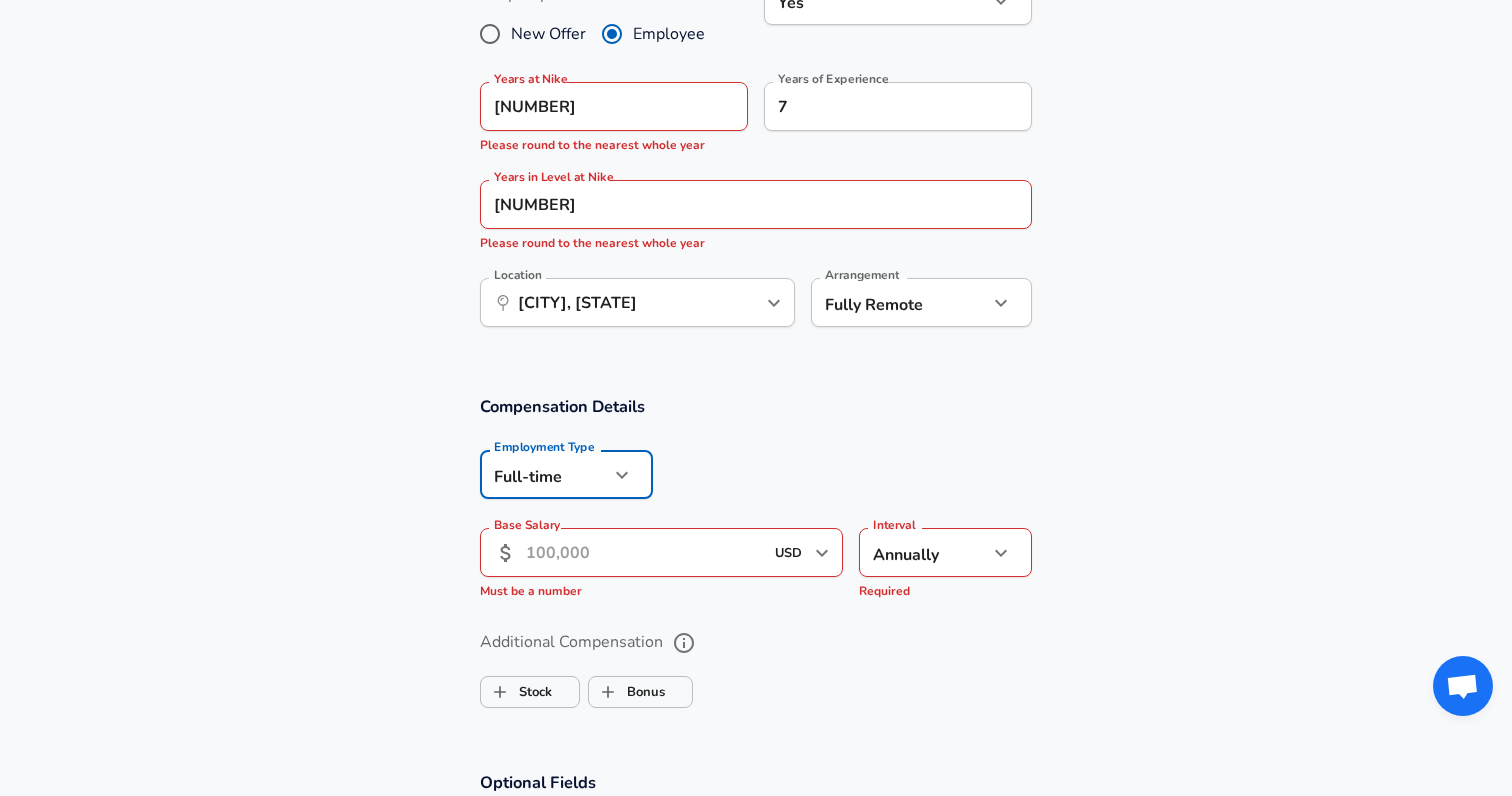click on "Base Salary" at bounding box center [644, 552] 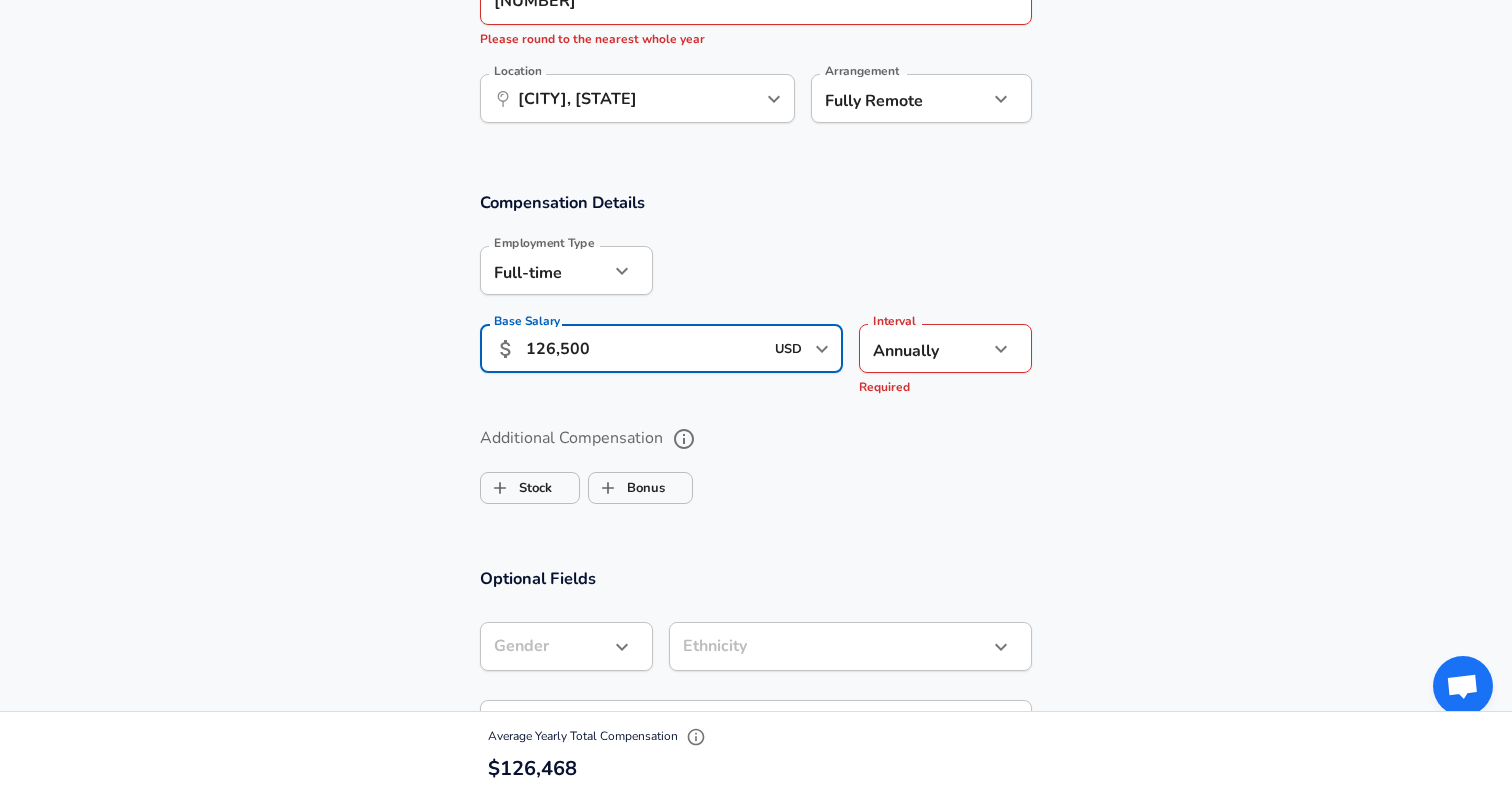 scroll, scrollTop: 1218, scrollLeft: 0, axis: vertical 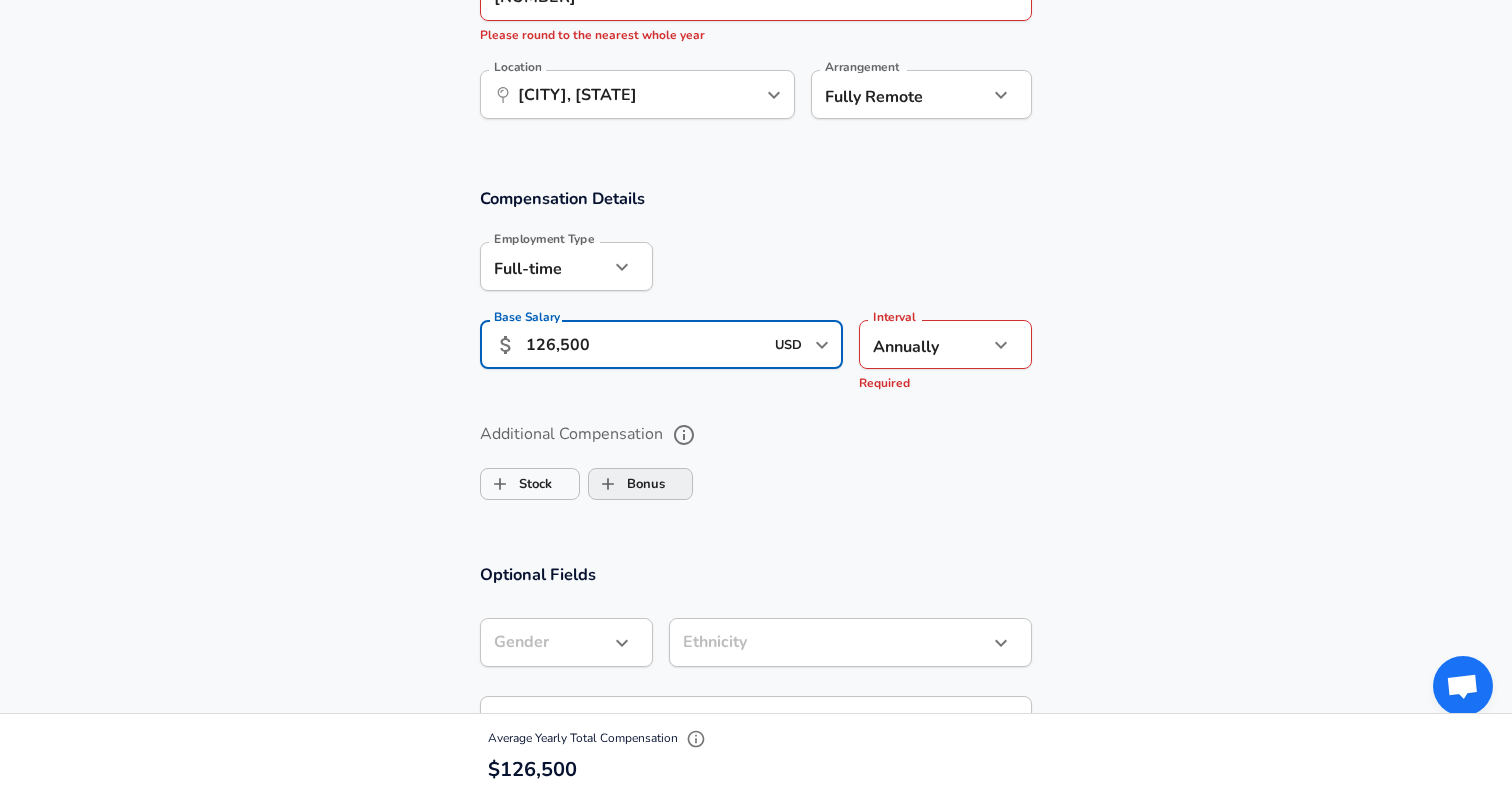 type on "126,500" 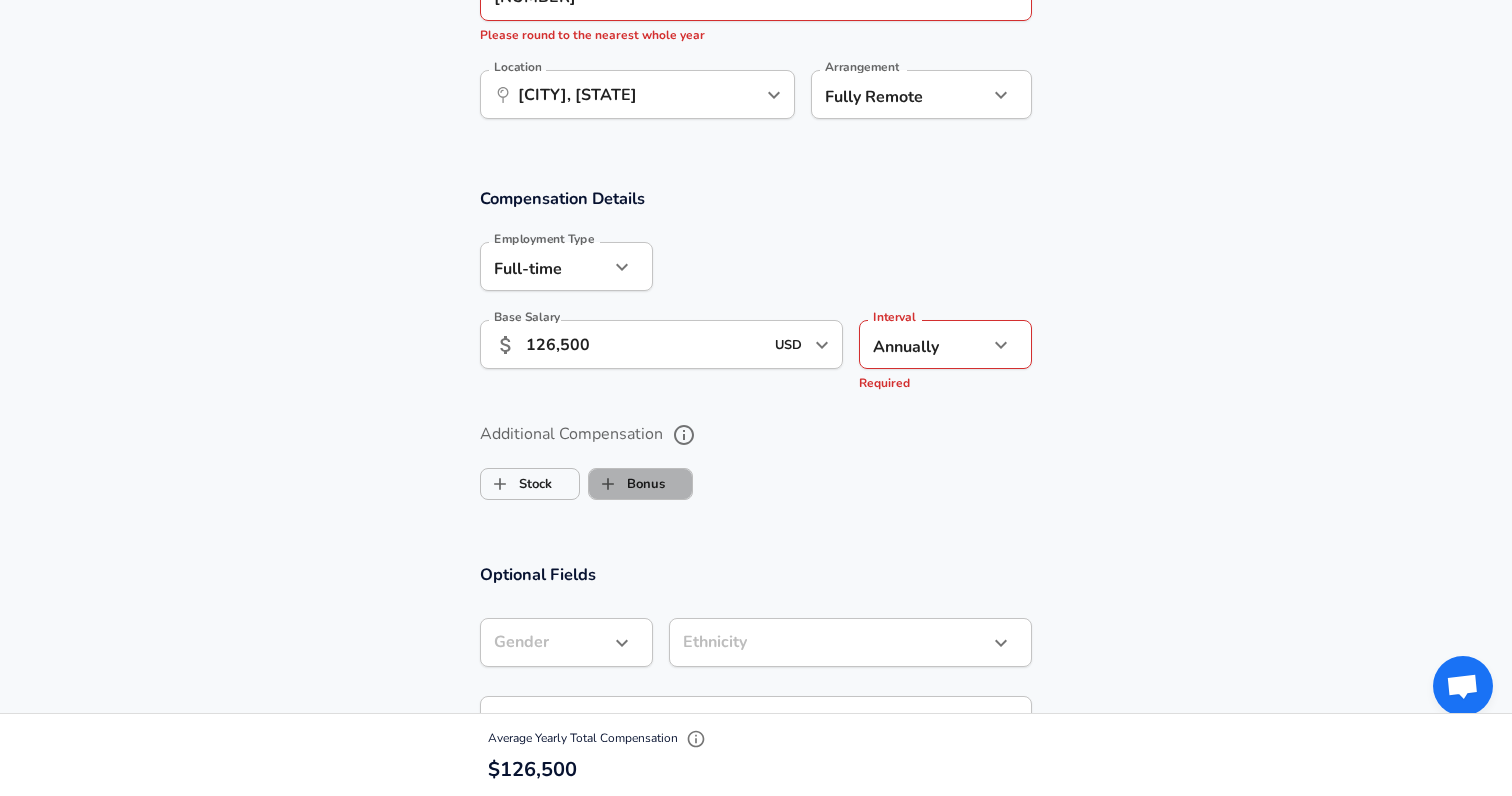 click on "Bonus" at bounding box center (640, 484) 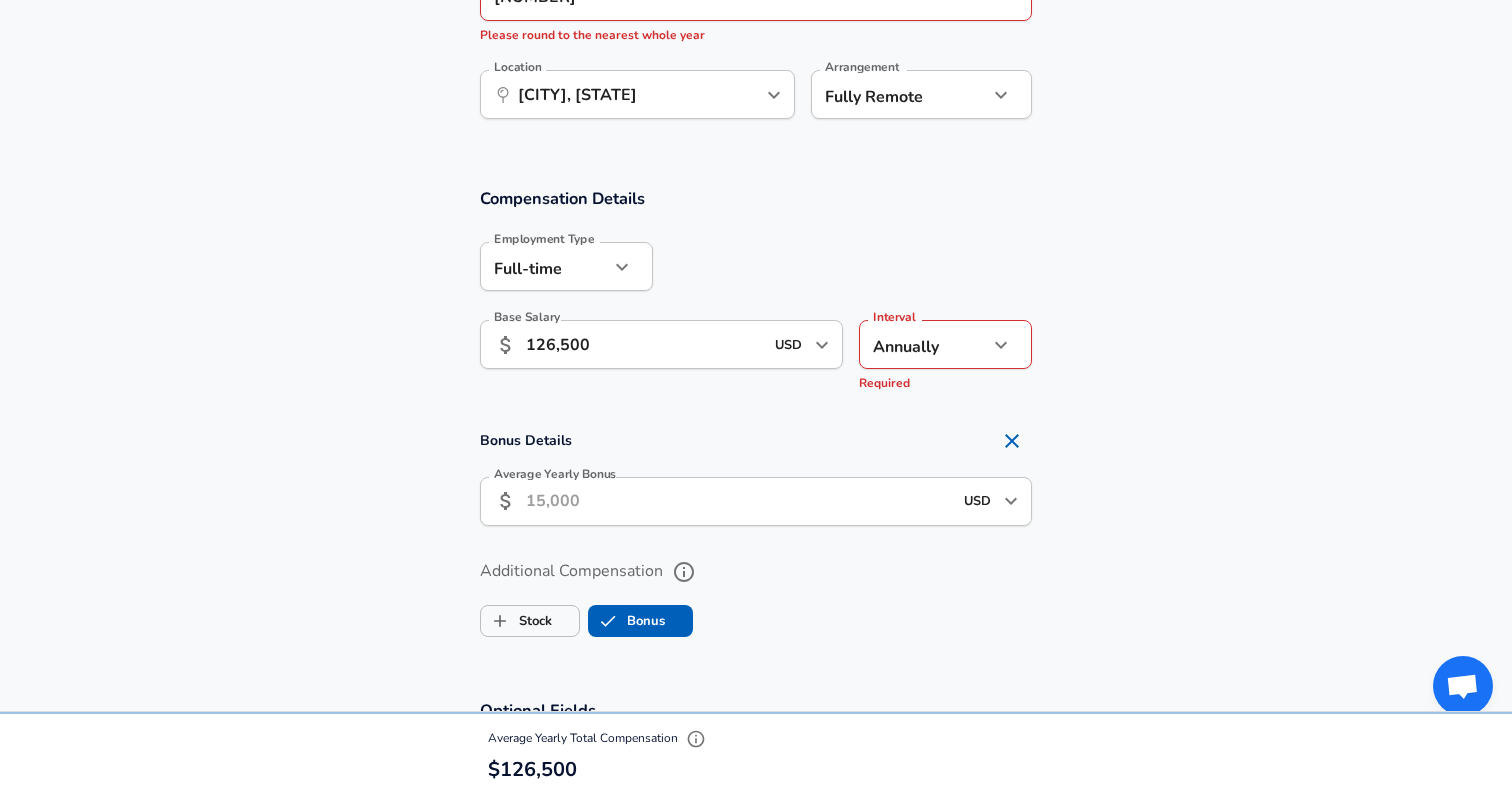 click on "Average Yearly Bonus" at bounding box center [739, 501] 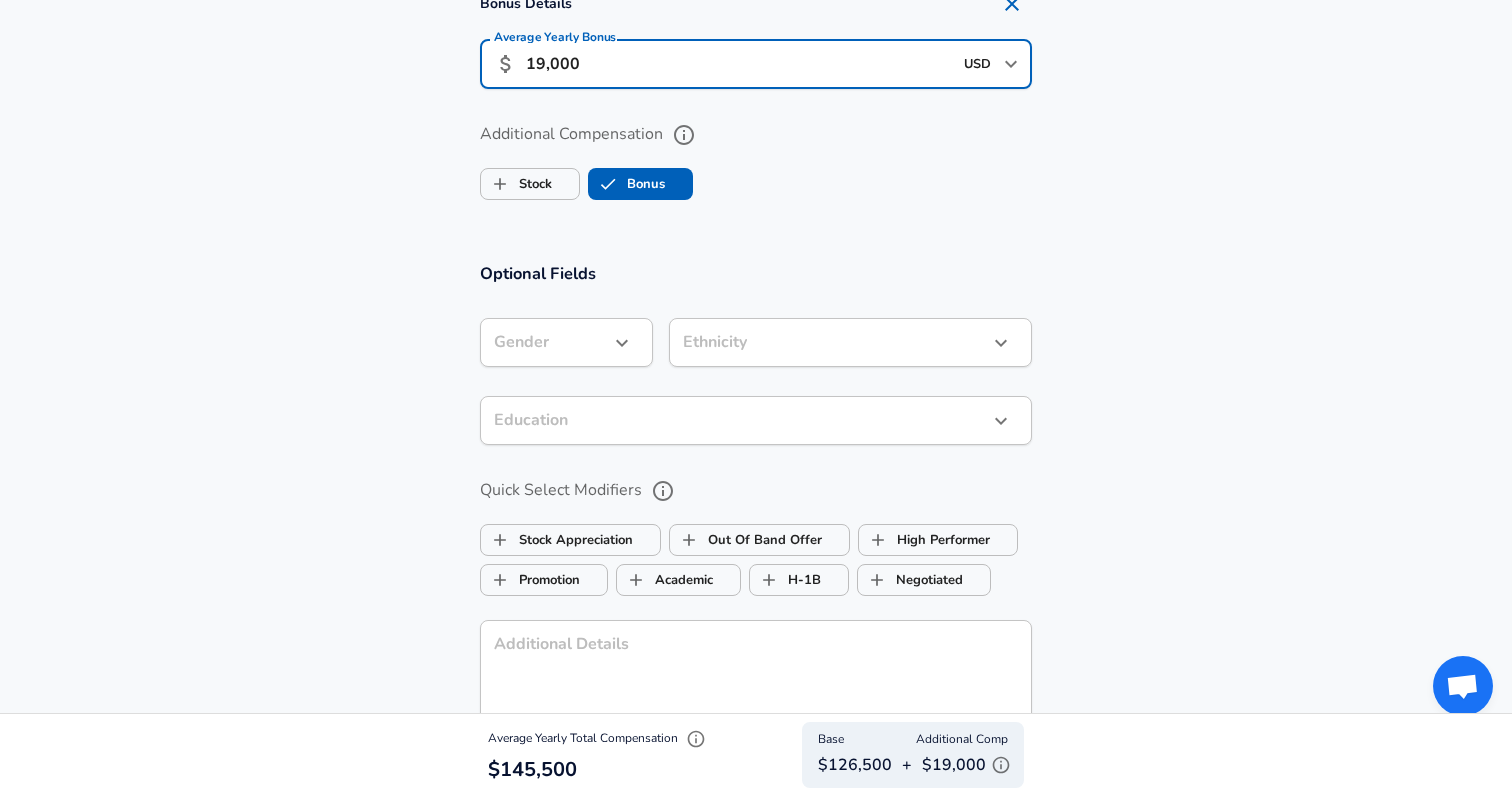 scroll, scrollTop: 1660, scrollLeft: 0, axis: vertical 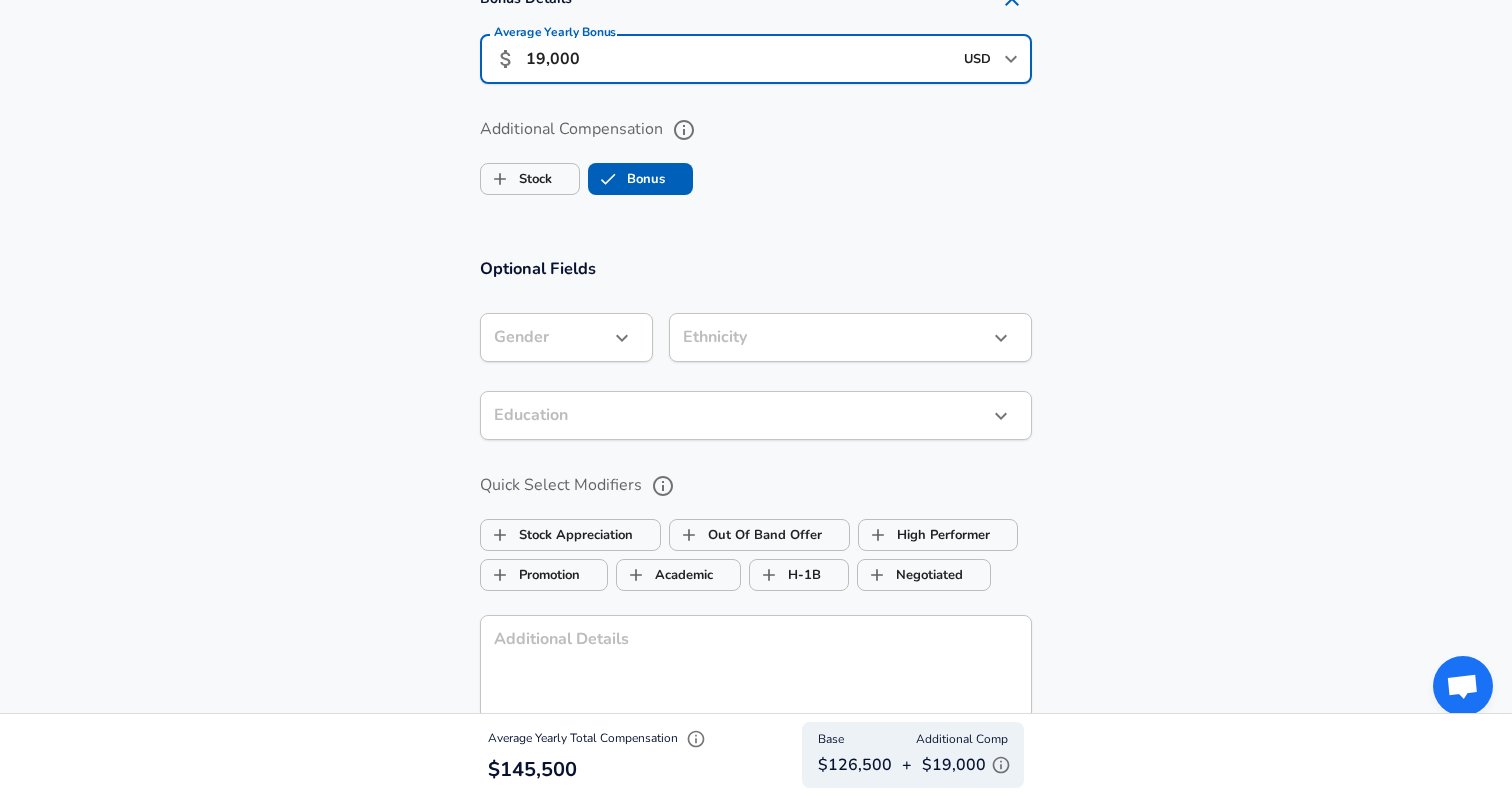 type on "19,000" 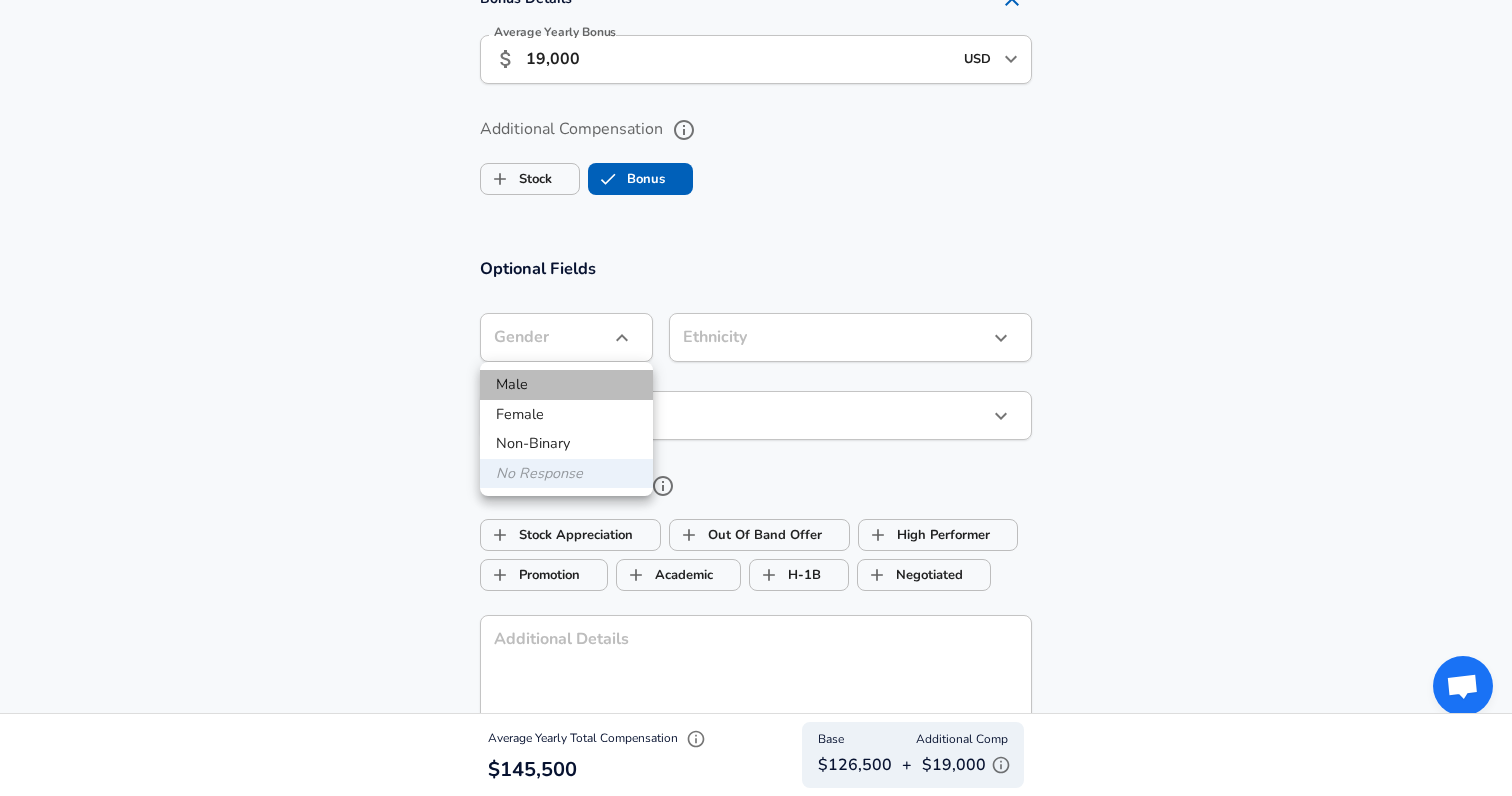 click on "Male" at bounding box center (566, 385) 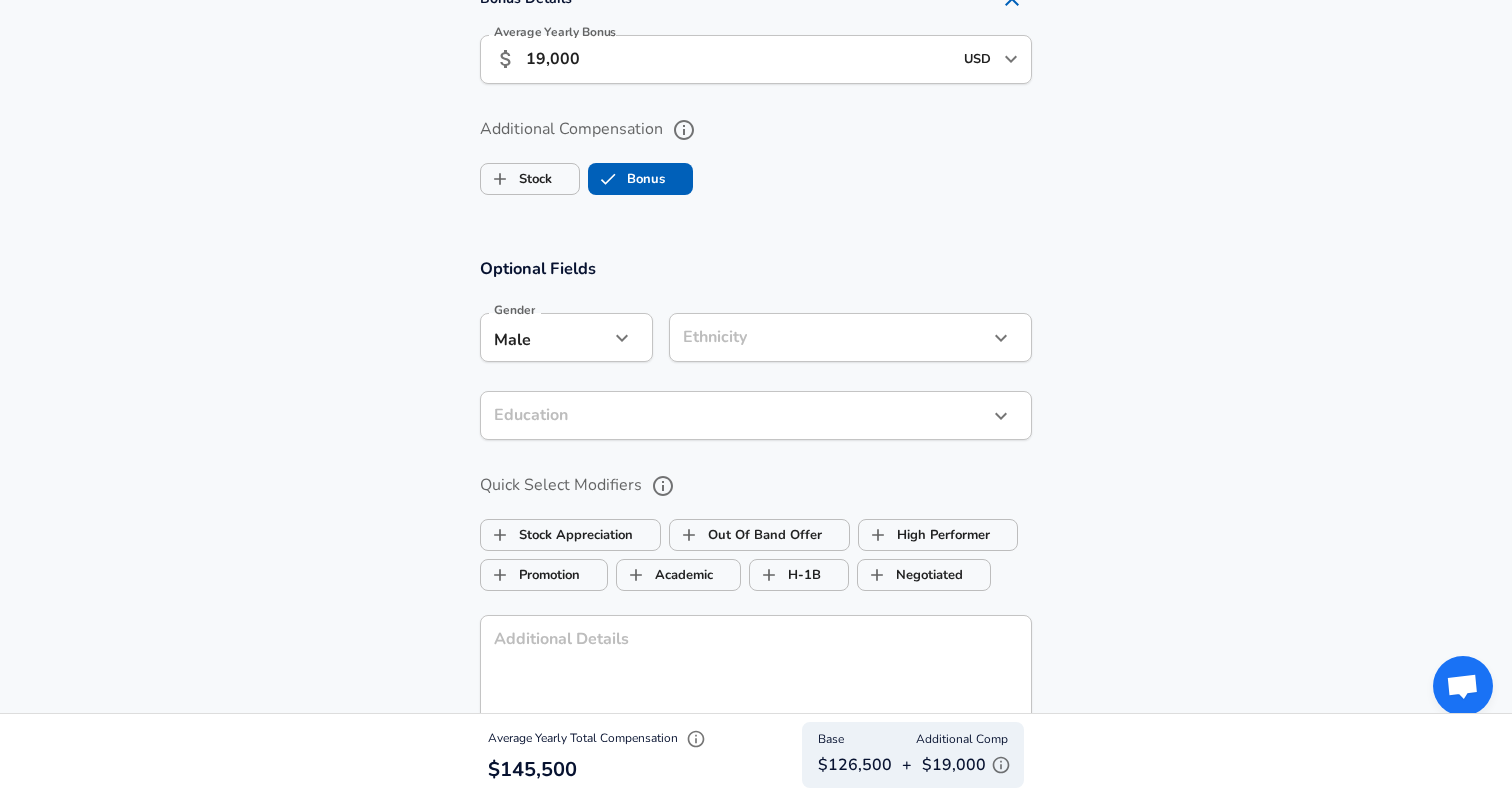 click on "Restart Add Your Salary Upload your offer letter   to verify your submission Enhance Privacy and Anonymity No Automatically hides specific fields until there are enough submissions to safely display the full details.   More Details Based on your submission and the data points that we have already collected, we will automatically hide and anonymize specific fields if there aren't enough data points to remain sufficiently anonymous. Company & Title Information   Enter the company you received your offer from Company Nike Company   Select the title that closest resembles your official title. This should be similar to the title that was present on your offer letter. Title Product Designer Title   Select a job family that best fits your role. If you can't find one, select 'Other' to enter a custom job family Job Family Product Designer Job Family   Select a Specialization that best fits your role. If you can't find one, select 'Other' to enter a custom specialization Select Specialization ​ Select Specialization" at bounding box center [756, -1262] 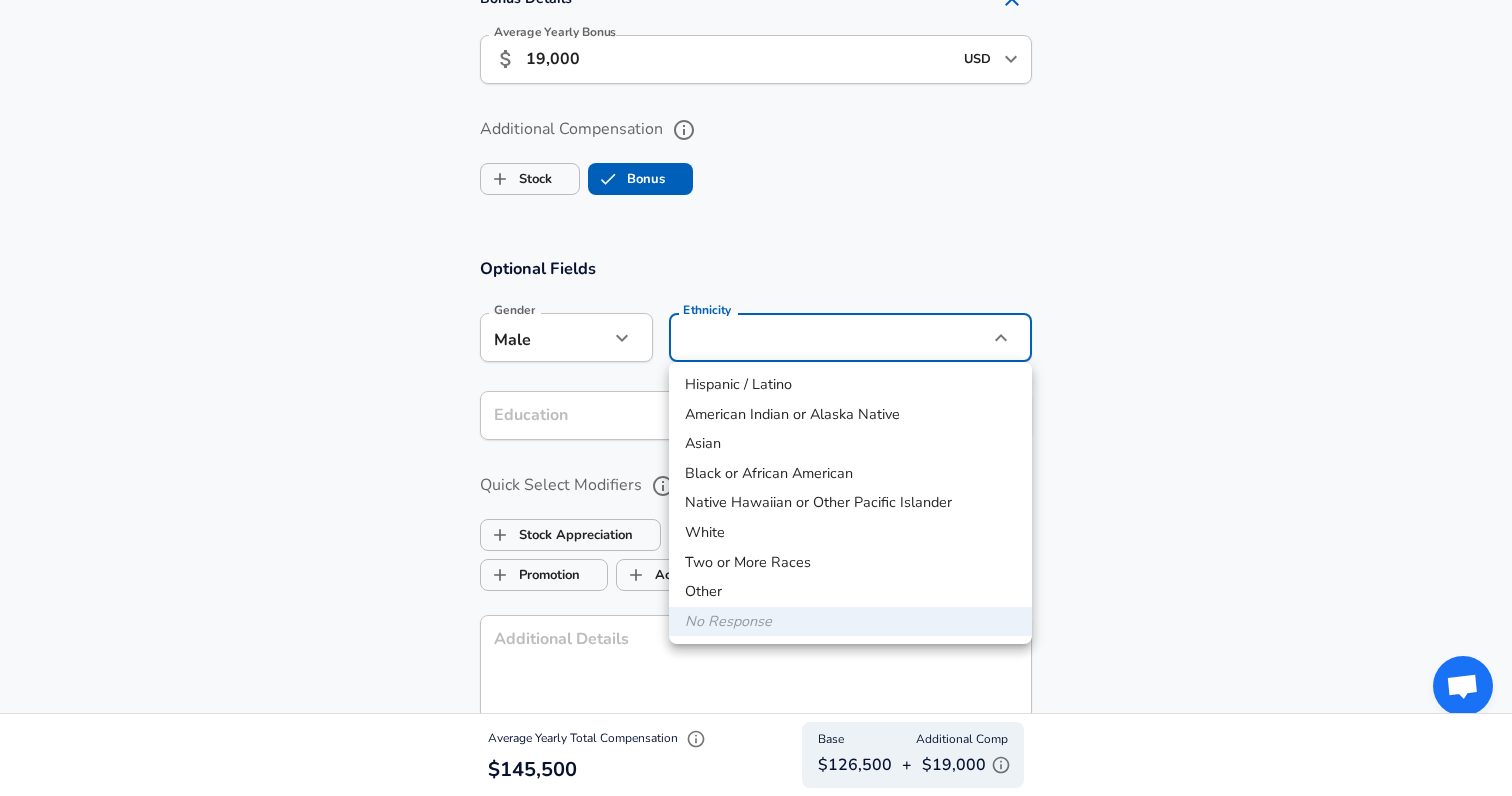 click on "White" at bounding box center (850, 533) 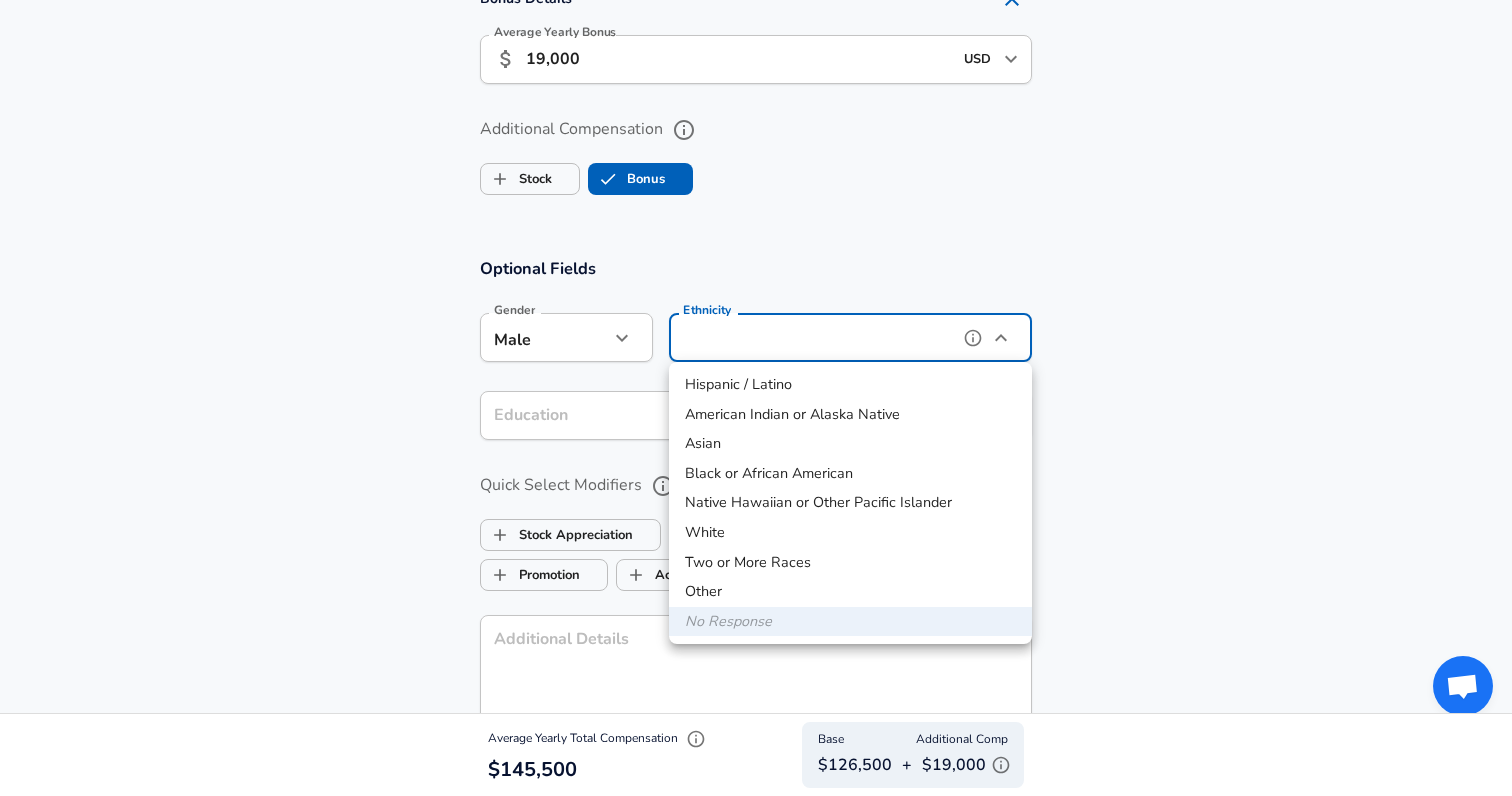 type on "White" 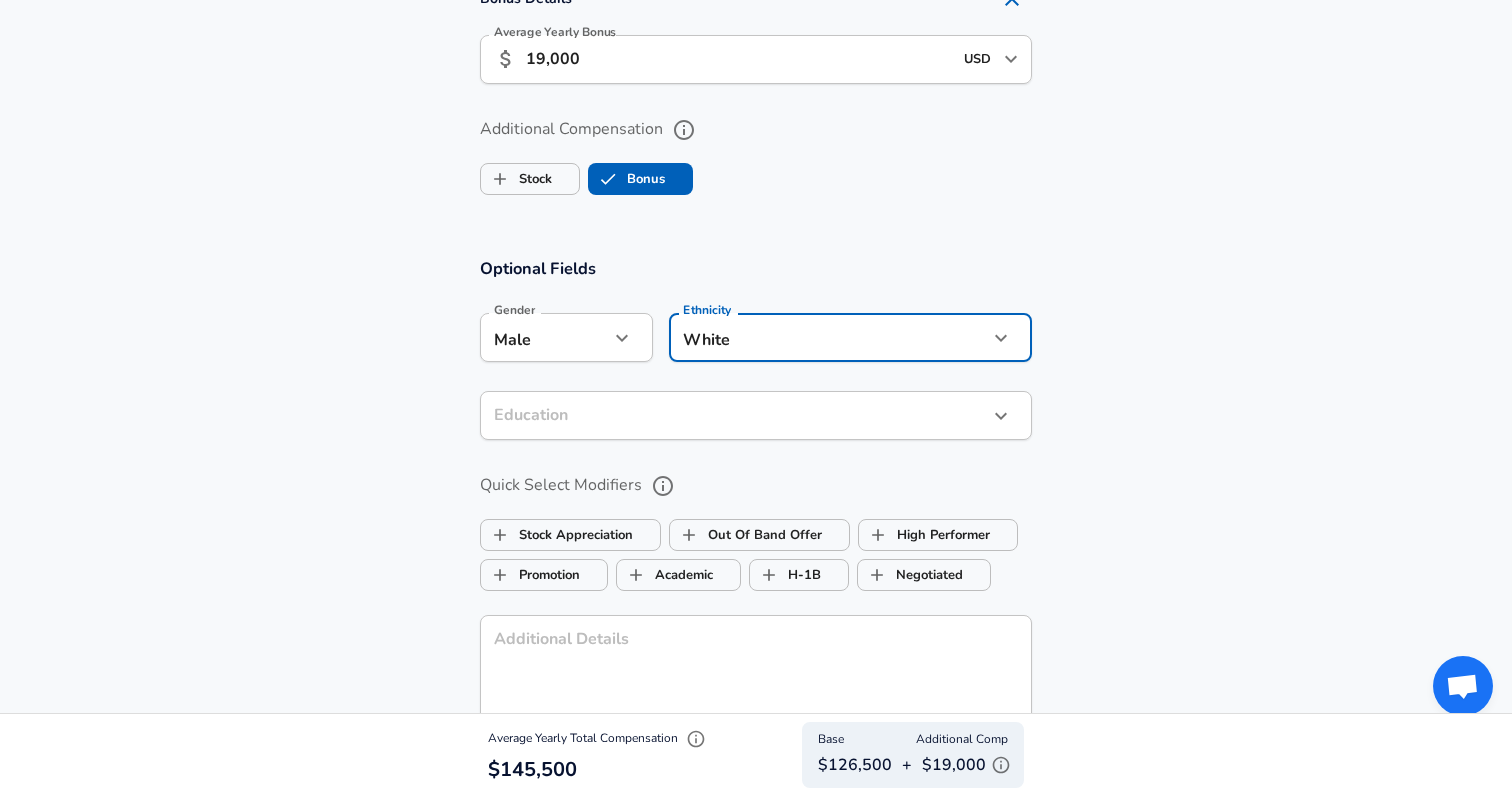click on "Restart Add Your Salary Upload your offer letter   to verify your submission Enhance Privacy and Anonymity No Automatically hides specific fields until there are enough submissions to safely display the full details.   More Details Based on your submission and the data points that we have already collected, we will automatically hide and anonymize specific fields if there aren't enough data points to remain sufficiently anonymous. Company & Title Information   Enter the company you received your offer from Company Nike Company   Select the title that closest resembles your official title. This should be similar to the title that was present on your offer letter. Title Product Designer Title   Select a job family that best fits your role. If you can't find one, select 'Other' to enter a custom job family Job Family Product Designer Job Family   Select a Specialization that best fits your role. If you can't find one, select 'Other' to enter a custom specialization Select Specialization ​ Select Specialization" at bounding box center (756, -1262) 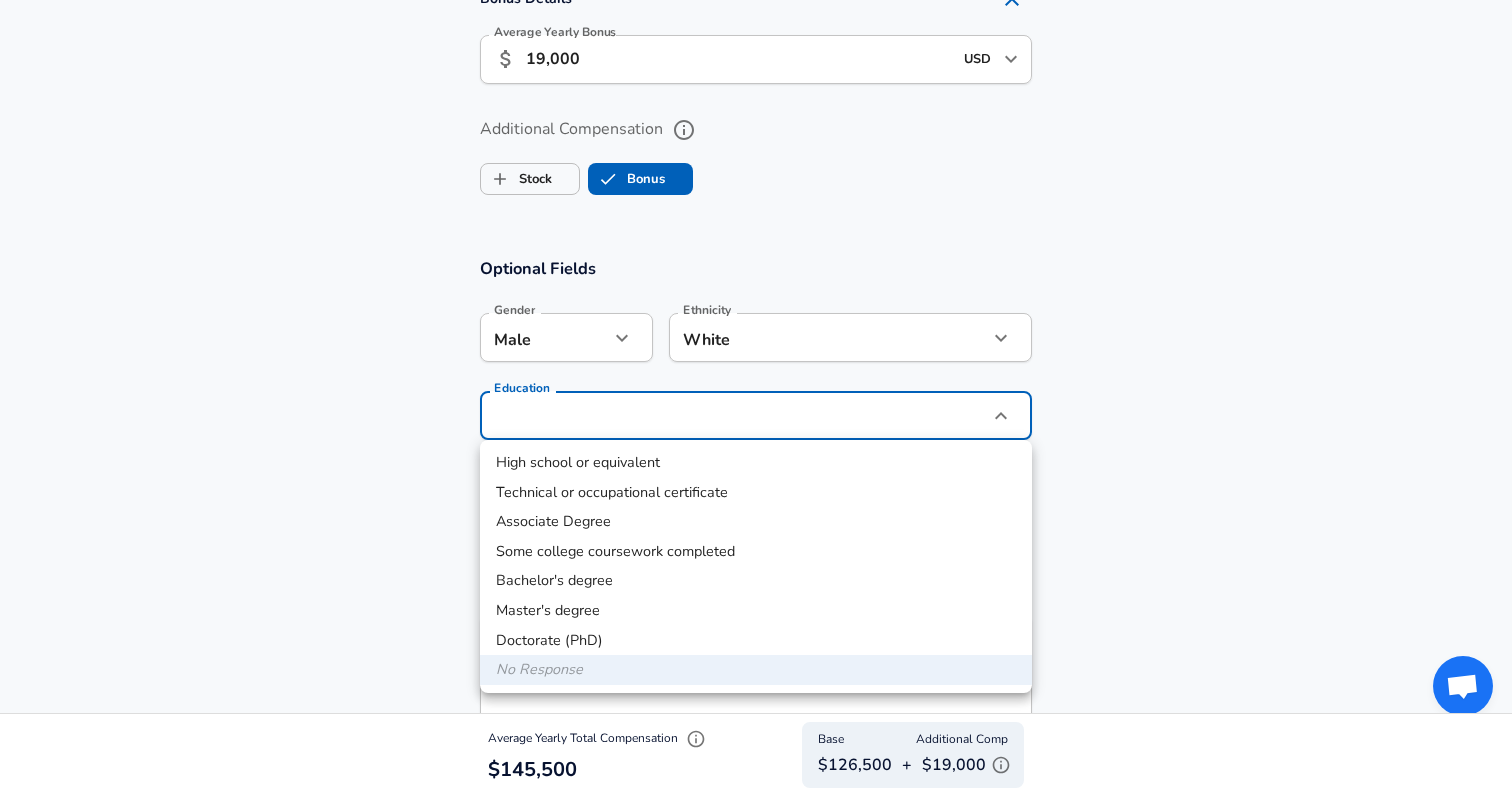 click on "Master's degree" at bounding box center [756, 611] 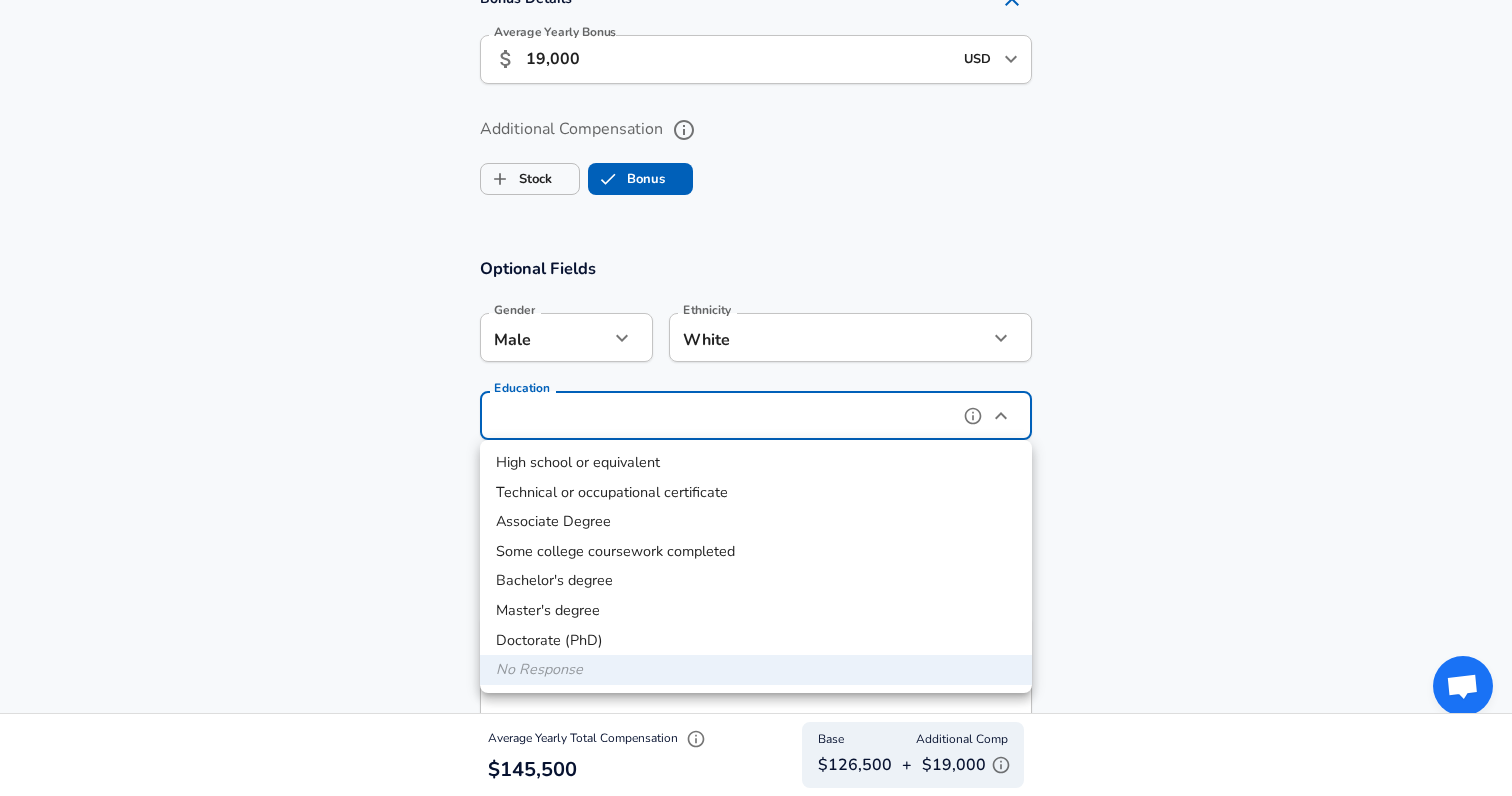 type on "Masters degree" 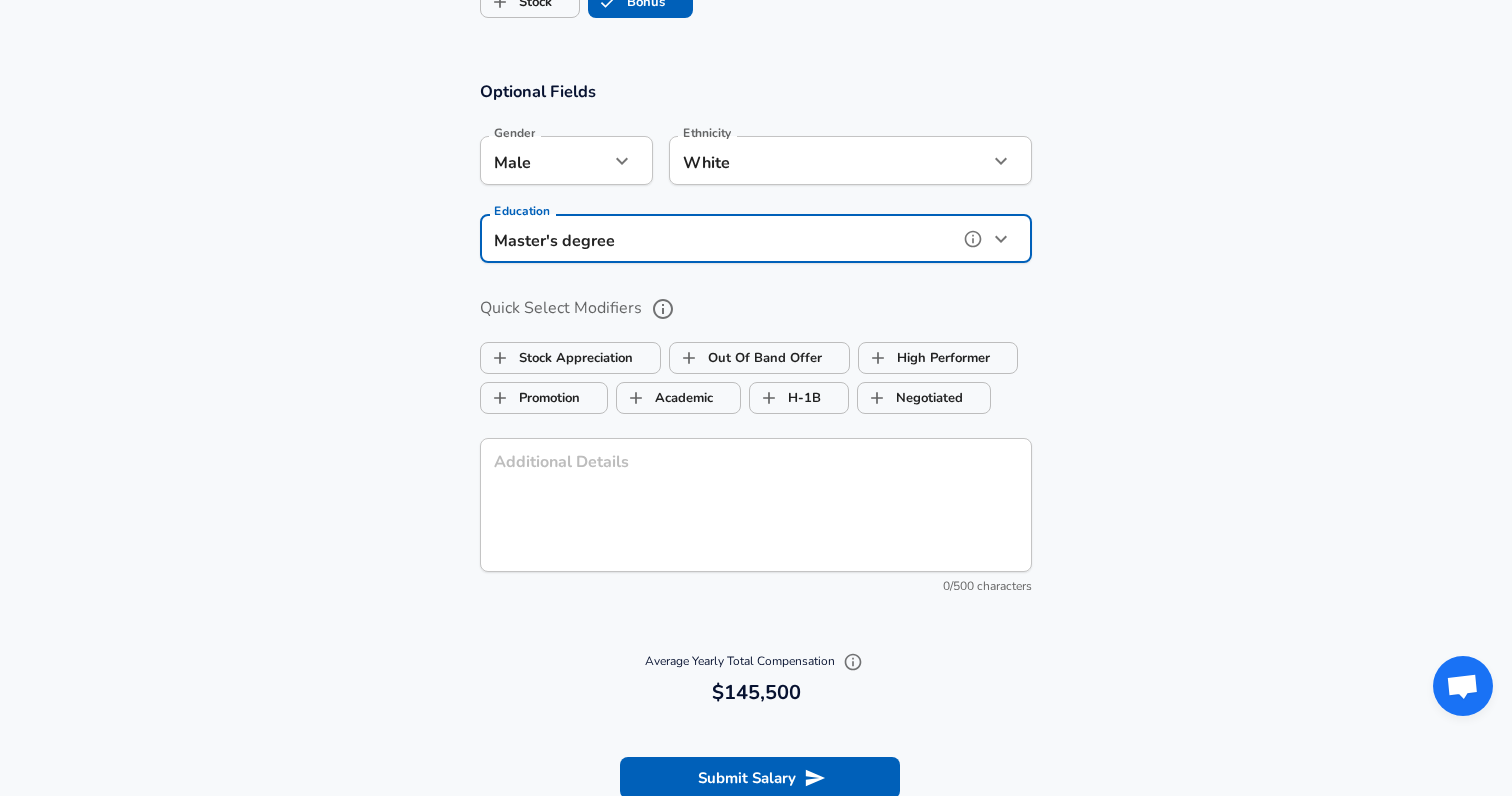 scroll, scrollTop: 1858, scrollLeft: 0, axis: vertical 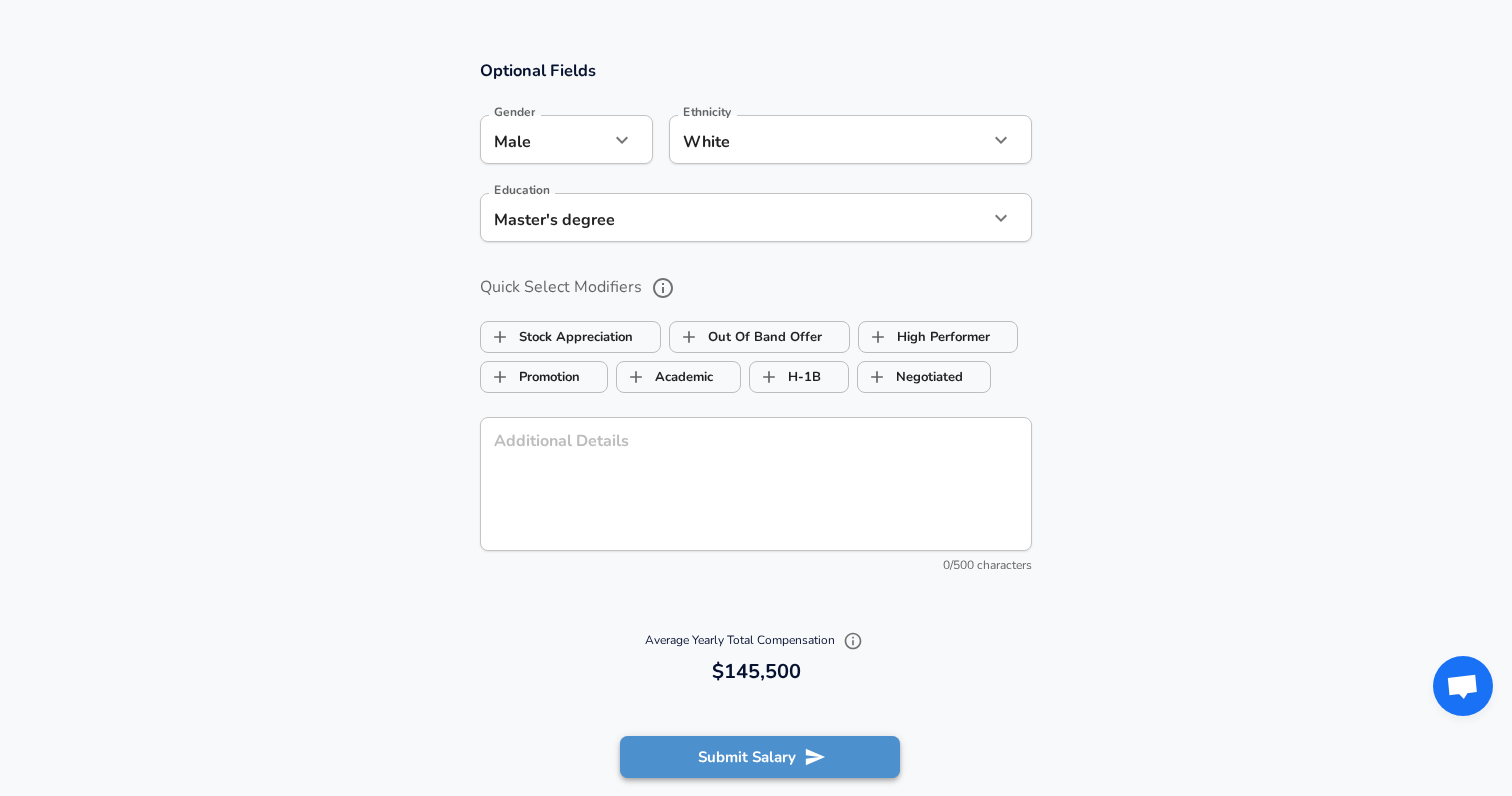 click on "Submit Salary" at bounding box center [760, 757] 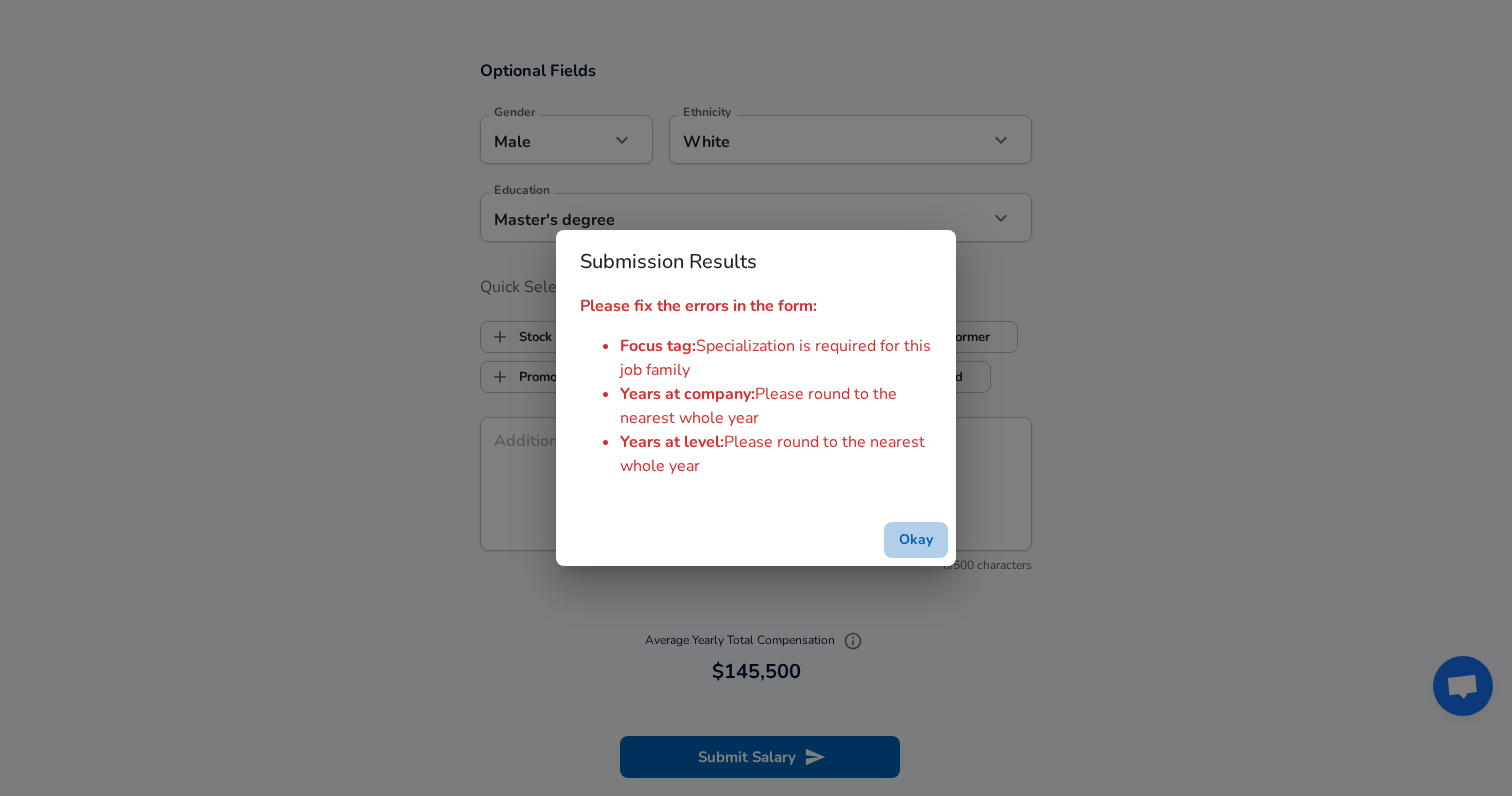 click on "Okay" at bounding box center (916, 540) 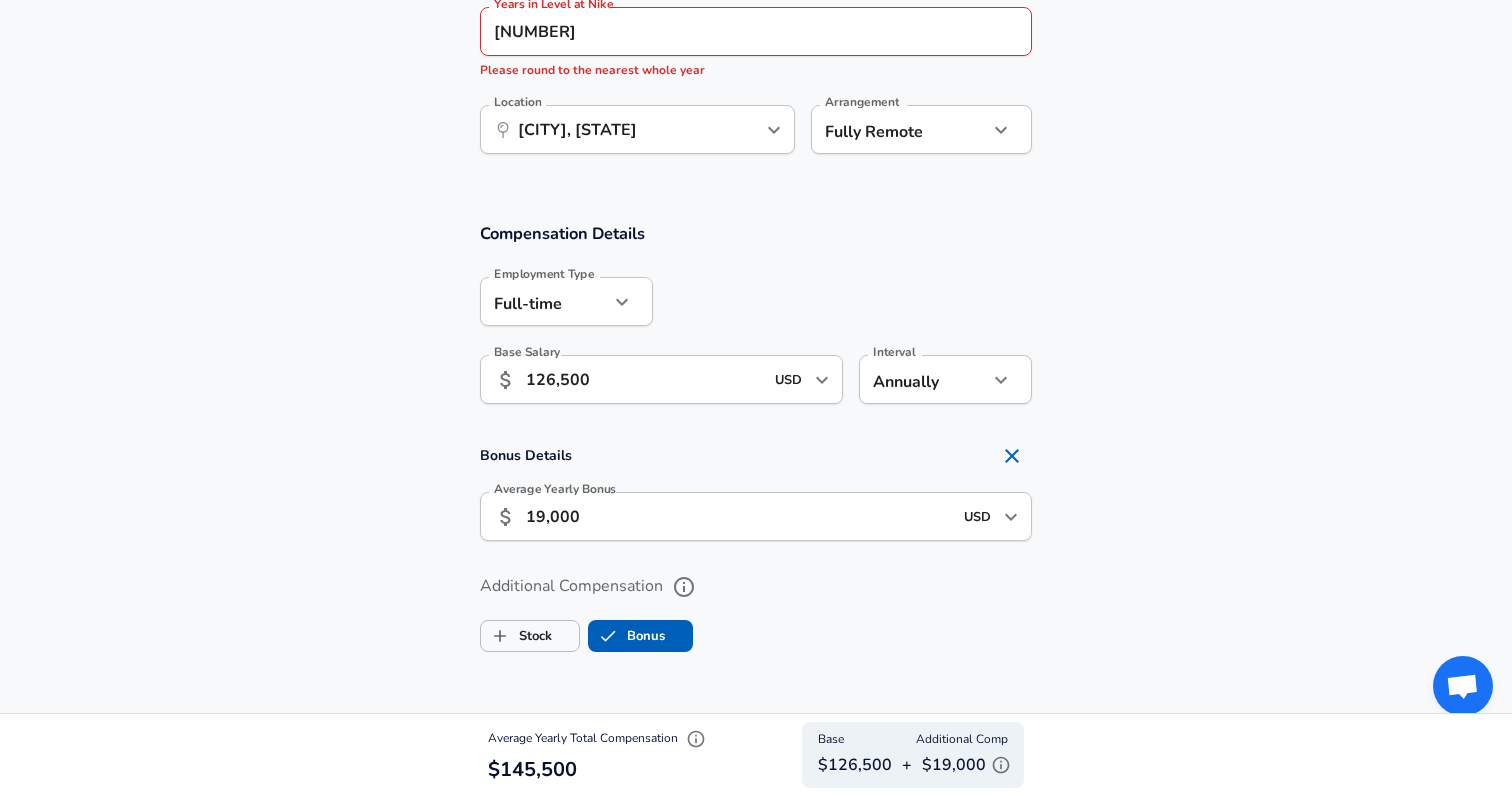 scroll, scrollTop: 790, scrollLeft: 0, axis: vertical 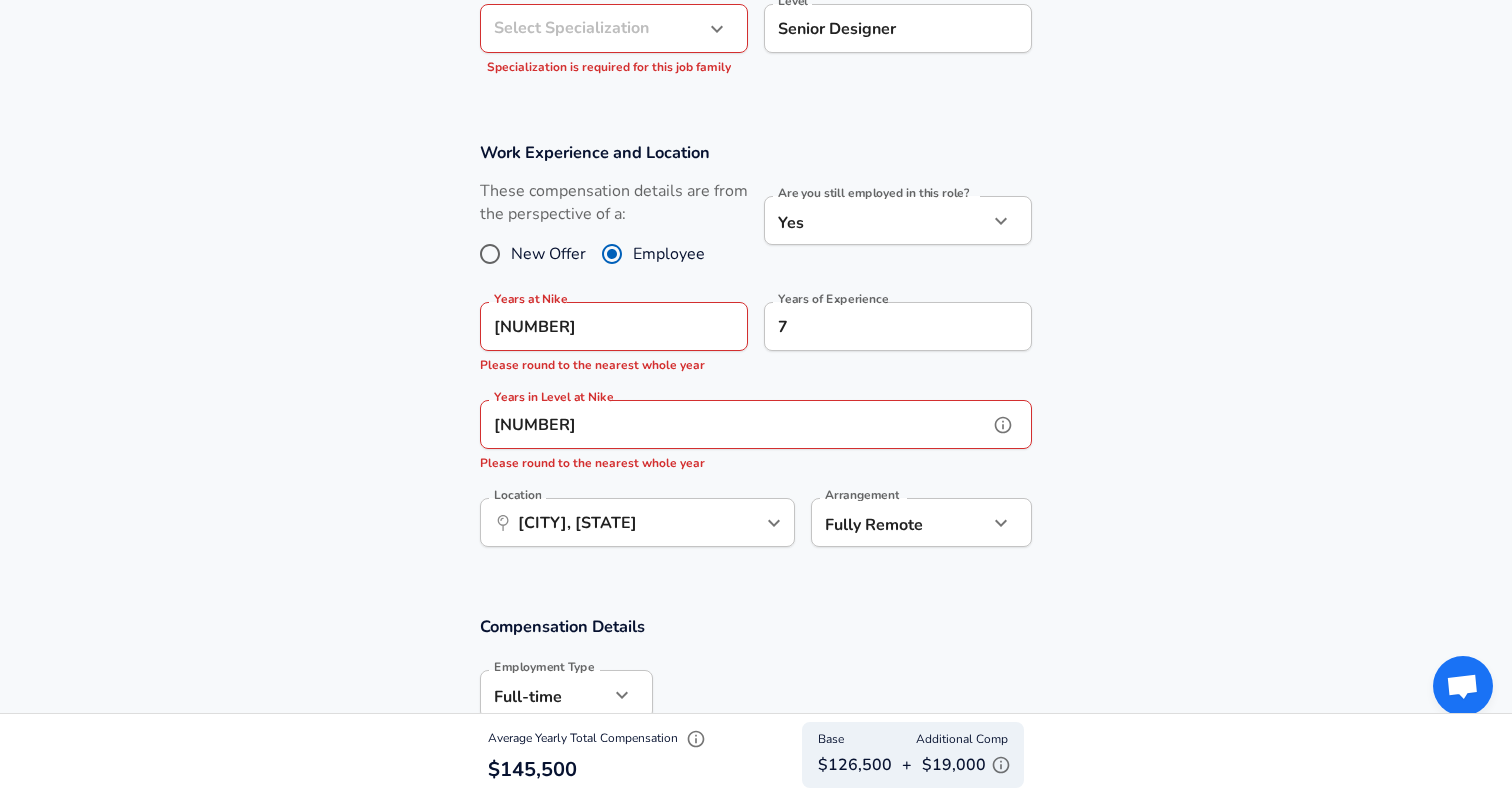click on "[NUMBER]" at bounding box center (734, 424) 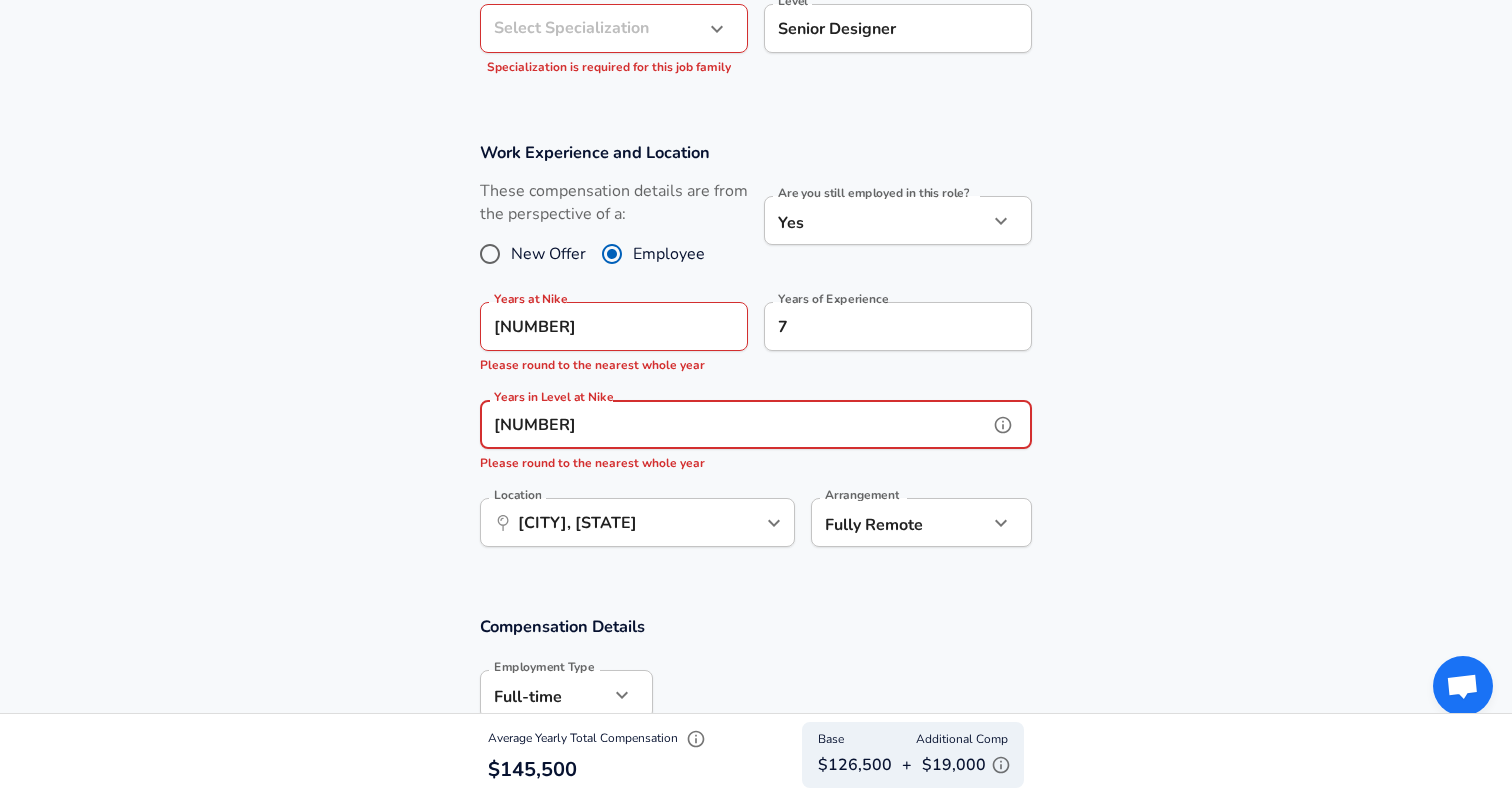 click on "[NUMBER]" at bounding box center [734, 424] 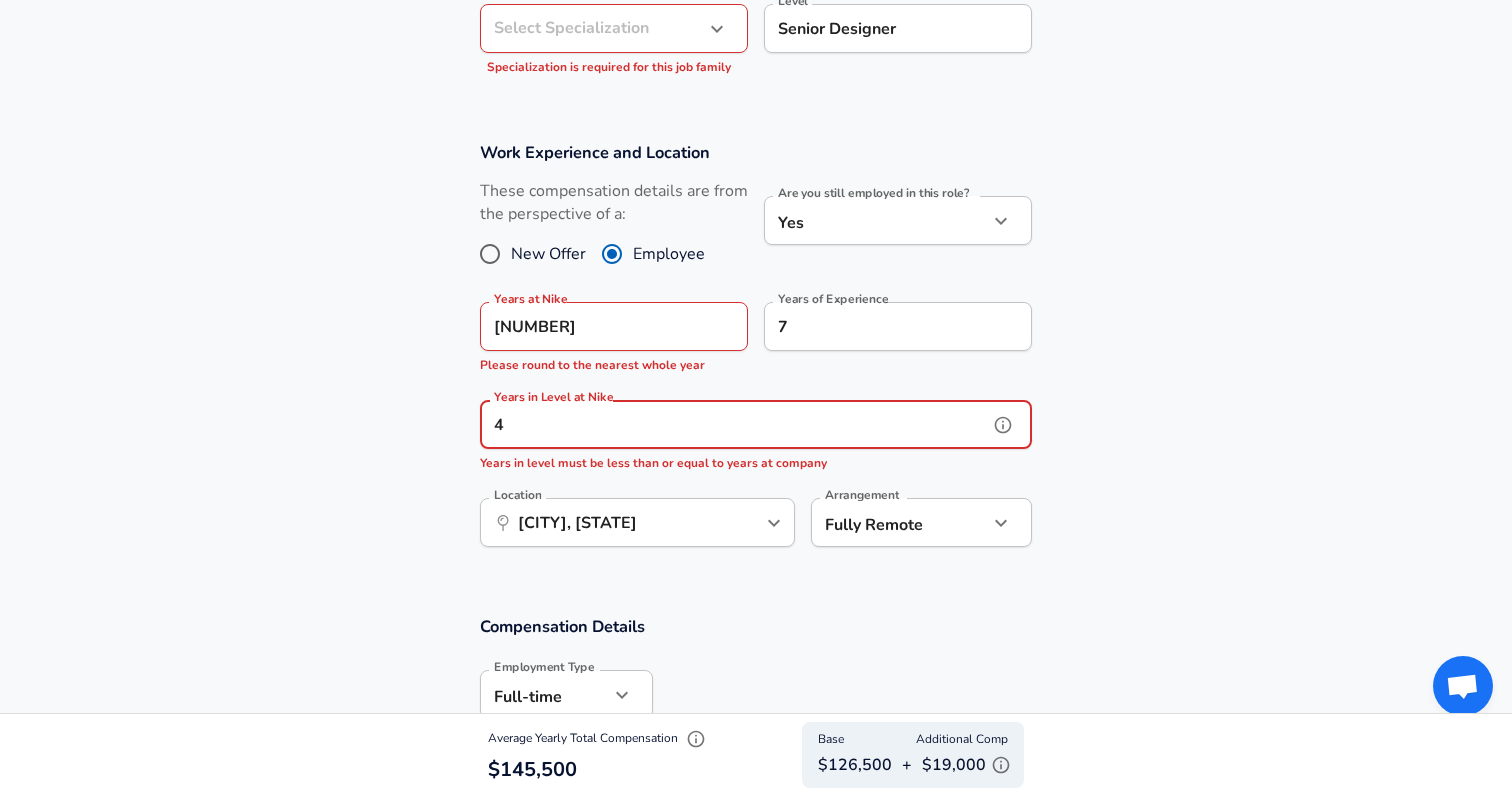 type on "4" 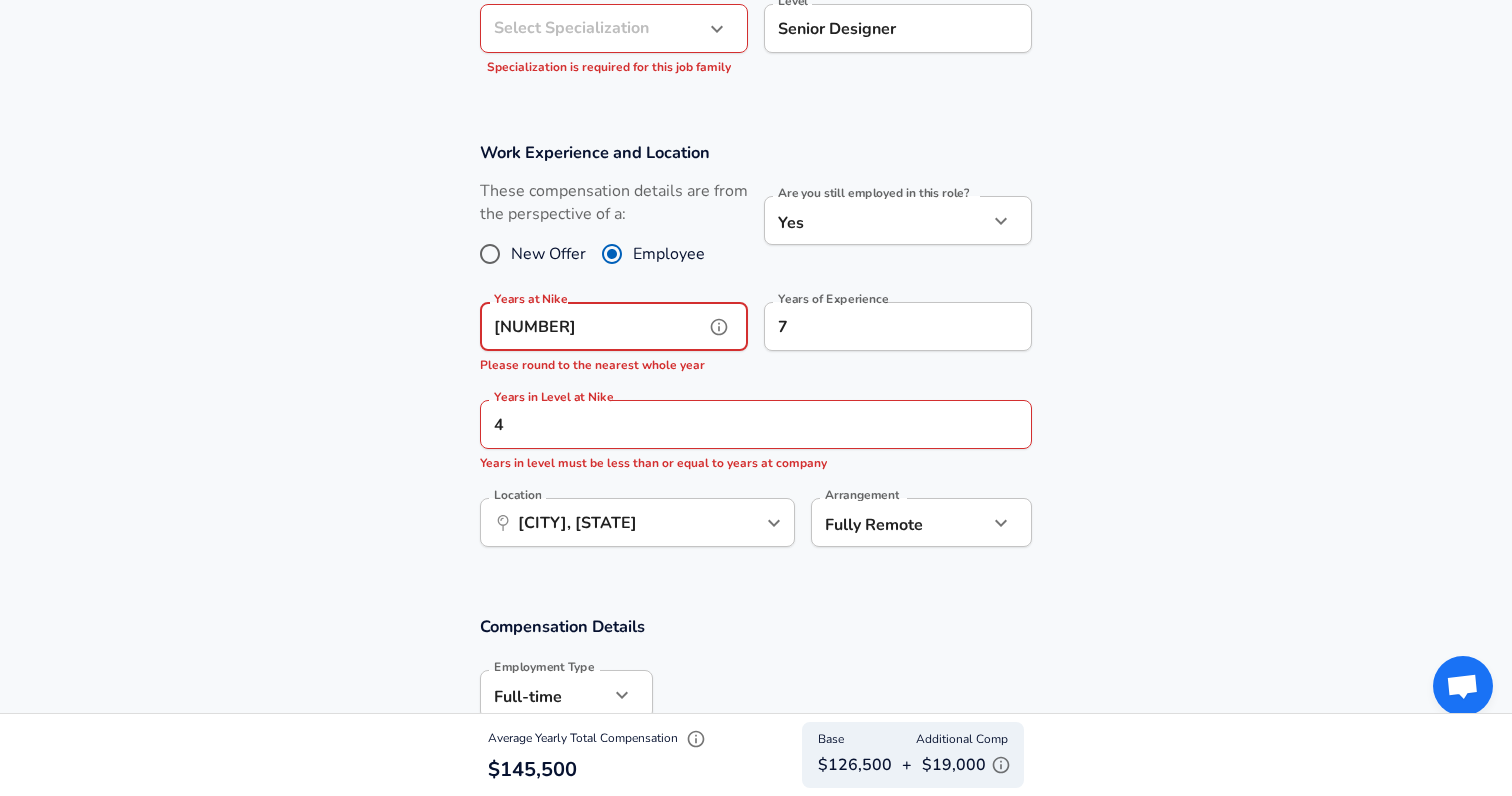 click on "[NUMBER]" at bounding box center [592, 326] 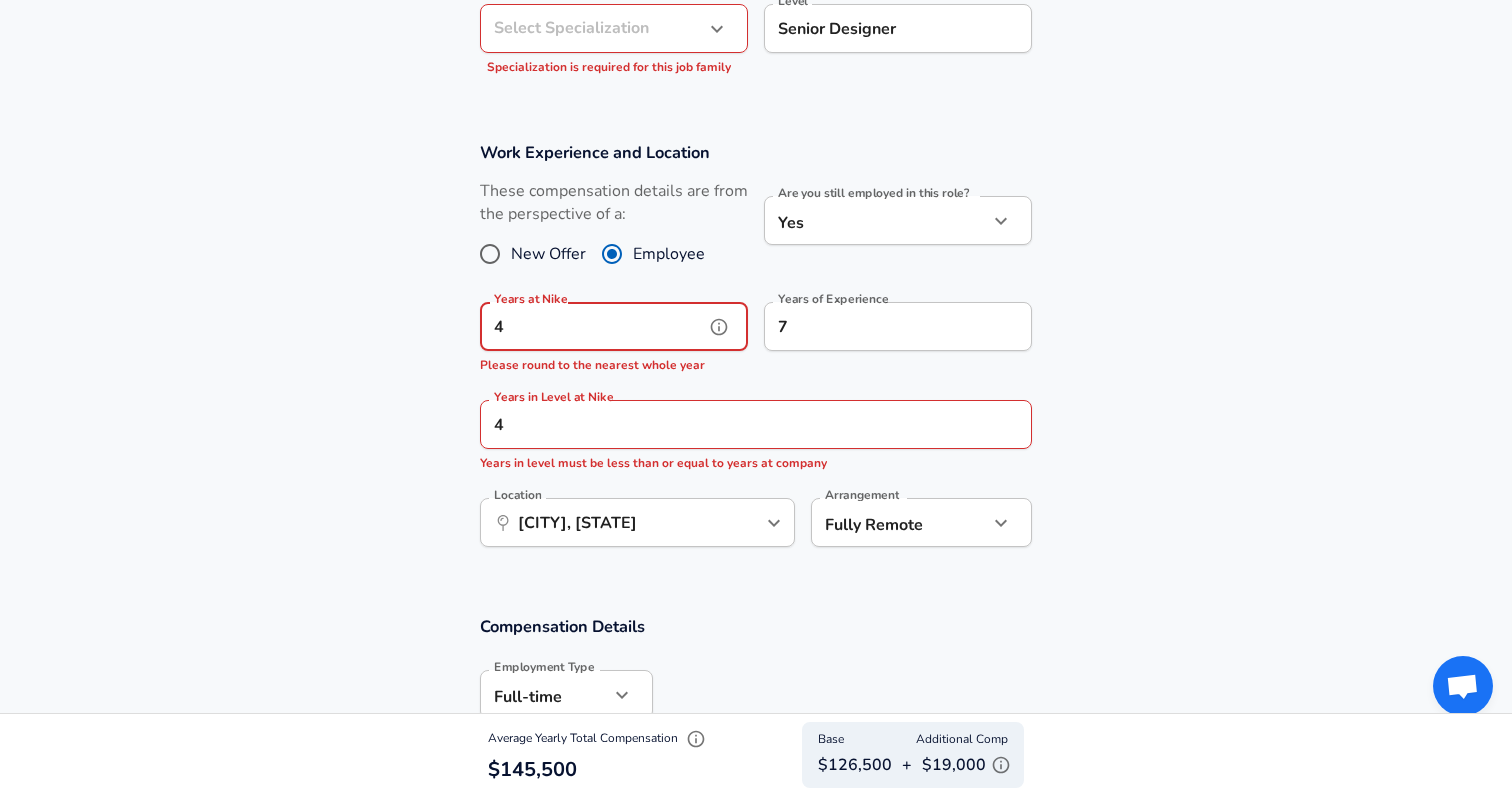 type on "4" 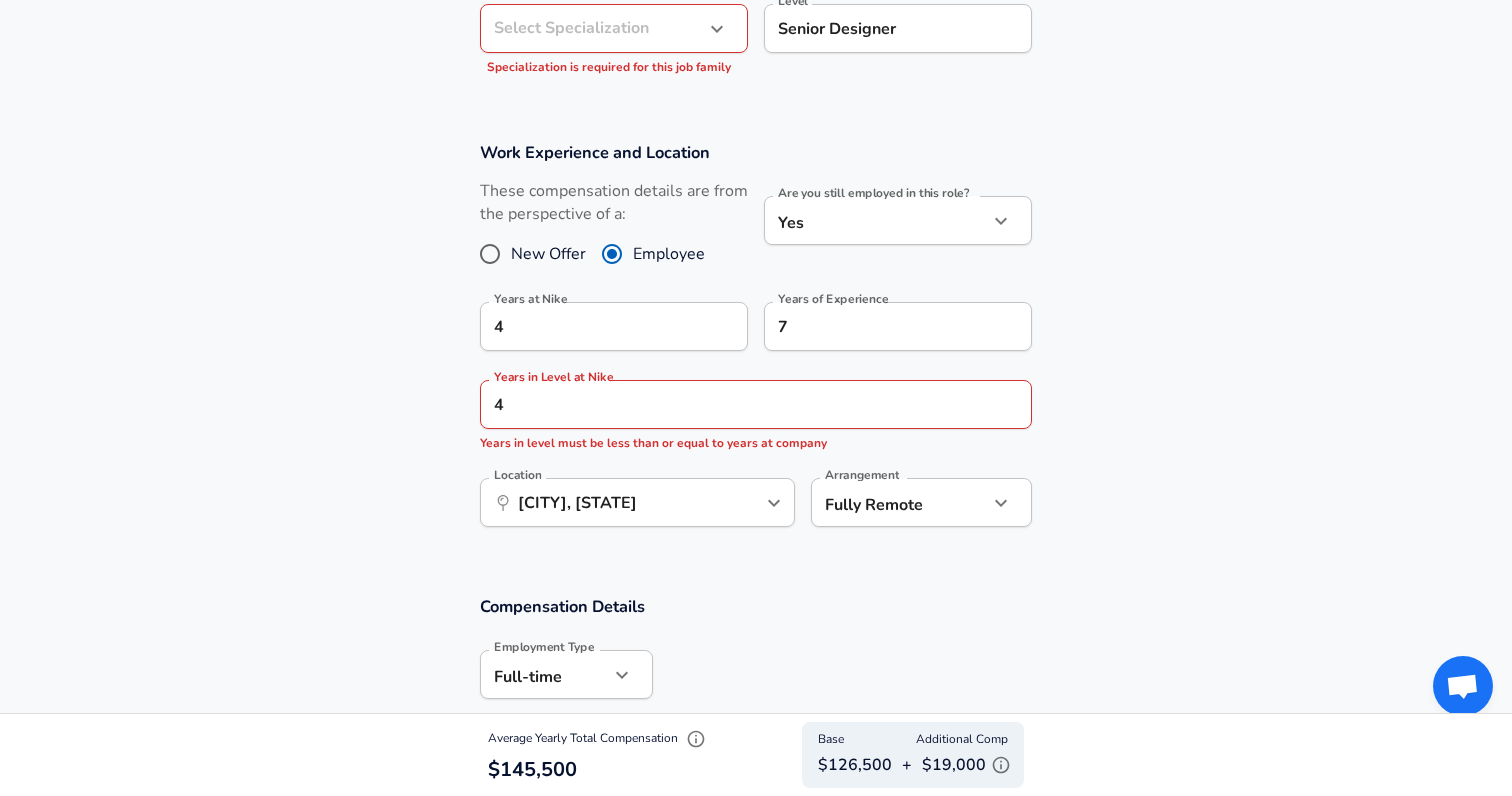 click on "Work Experience and Location These compensation details are from the perspective of a: New Offer Employee Are you still employed in this role? Yes yes Are you still employed in this role? Years at Nike 4 Years at Nike Years of Experience 7 Years of Experience Years in Level at Nike 4 Years in Level at Nike Years in level must be less than or equal to years at company Location ​ [CITY], [STATE] Location Arrangement Fully Remote remote Arrangement" at bounding box center (756, 345) 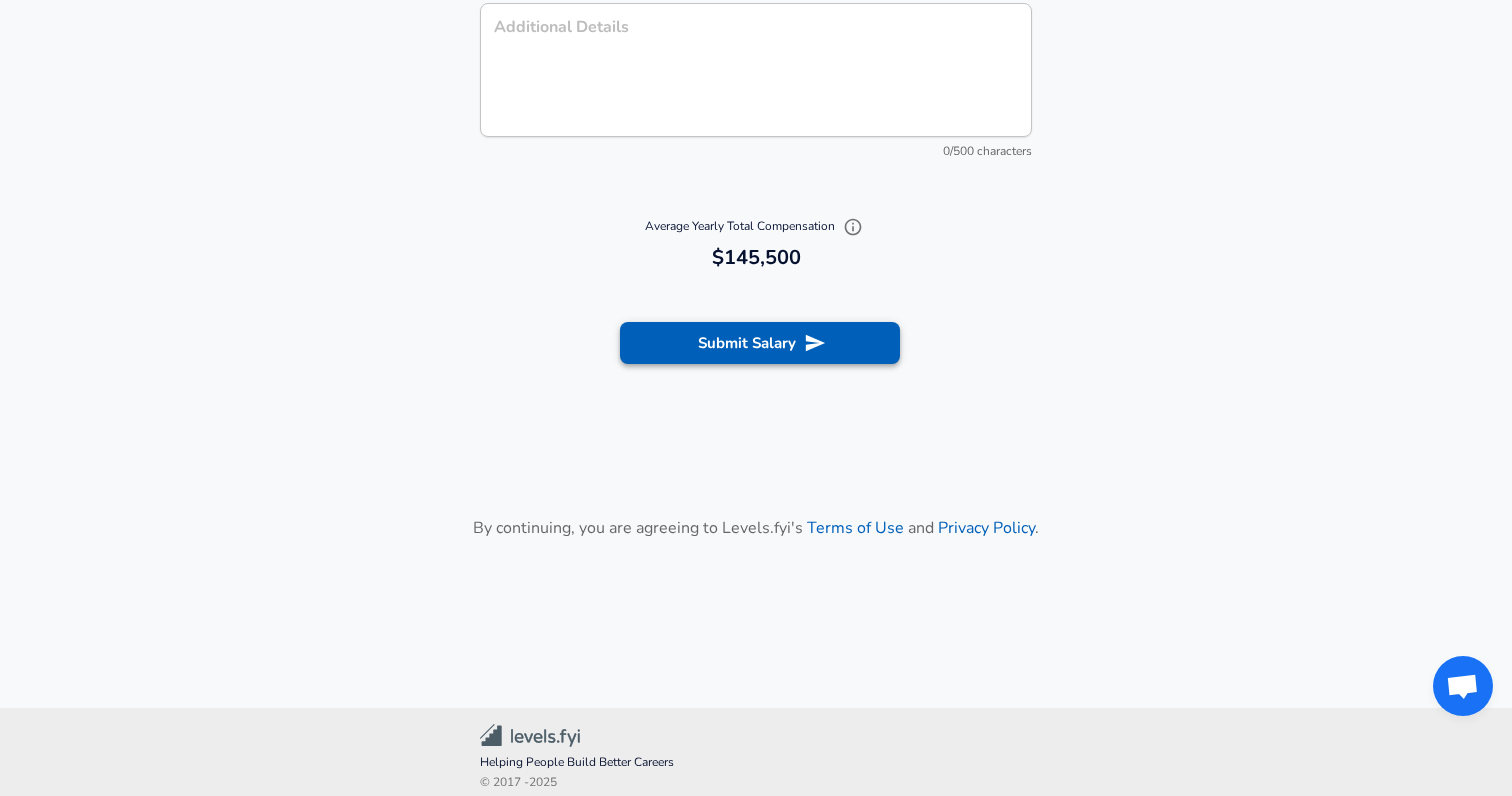 click 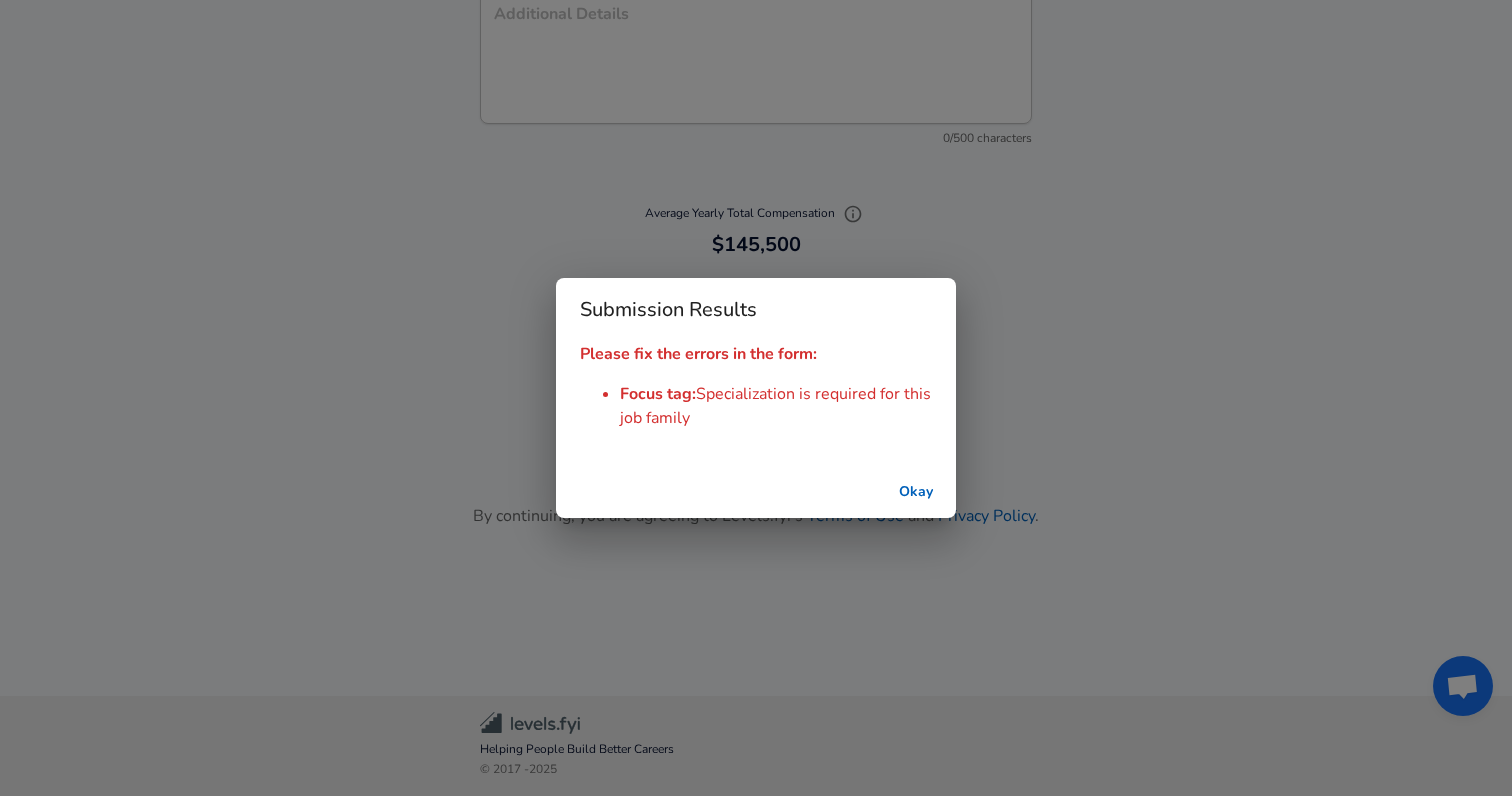 scroll, scrollTop: 2212, scrollLeft: 0, axis: vertical 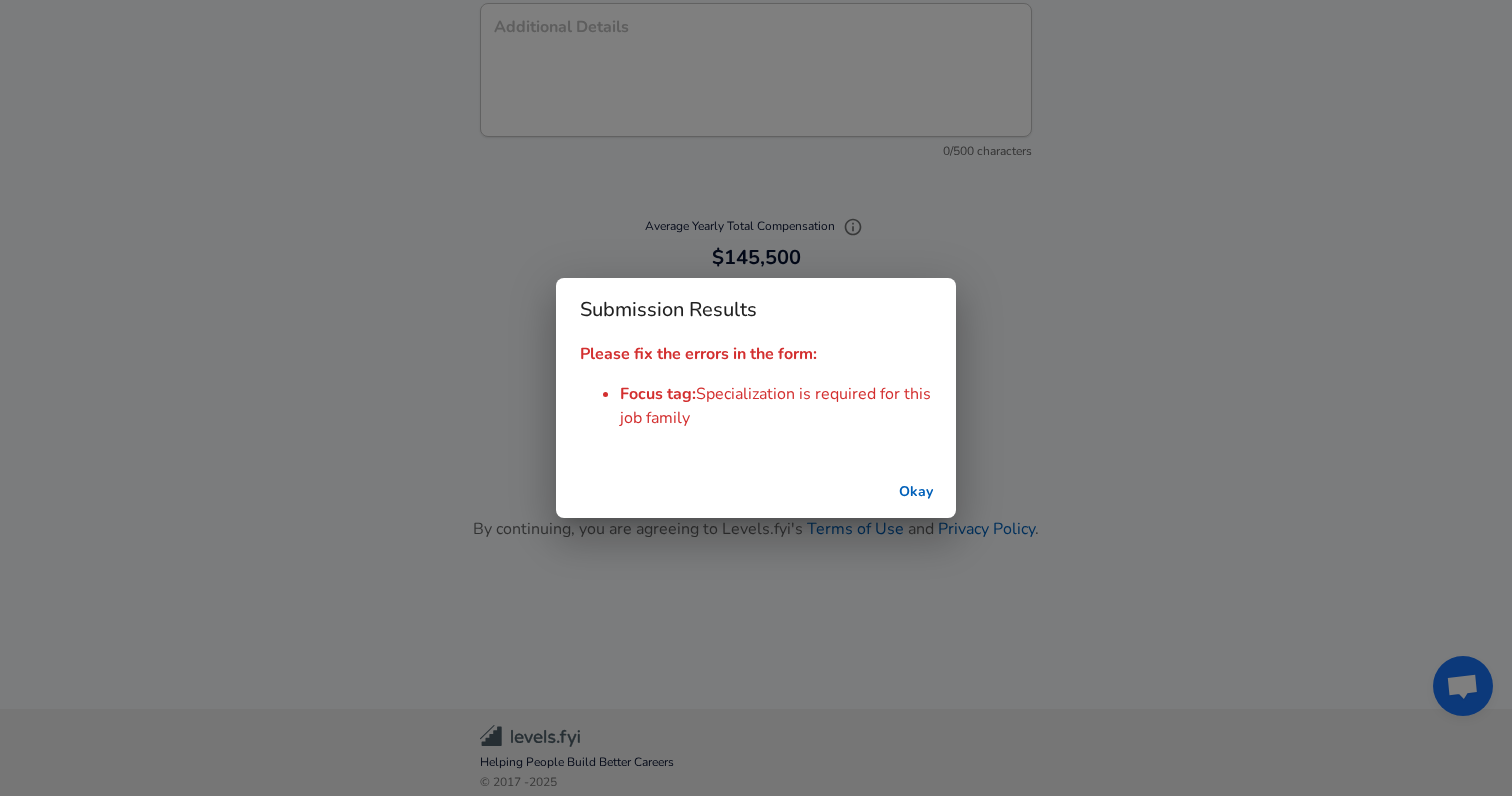 click on "Okay" at bounding box center [916, 492] 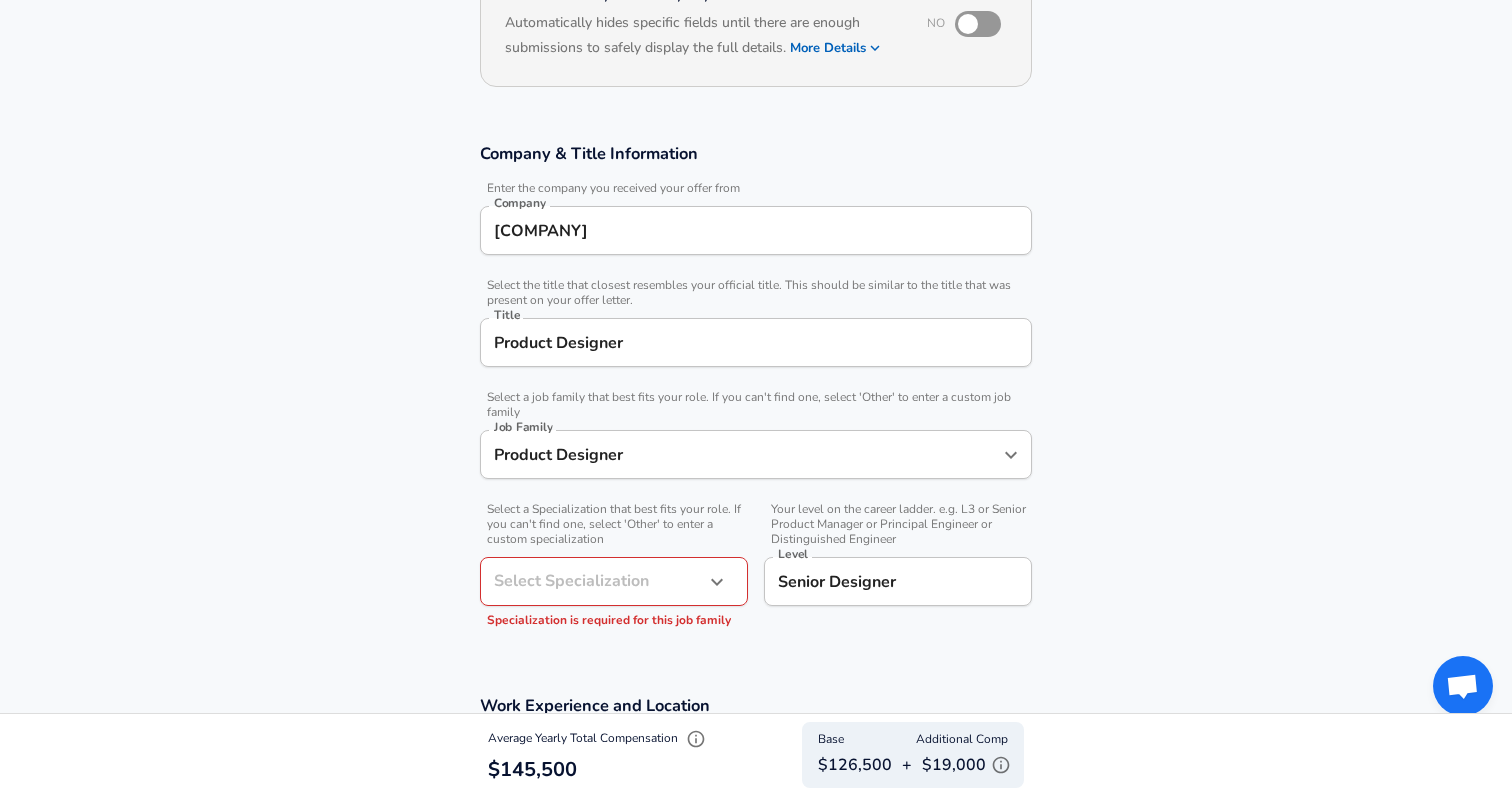 scroll, scrollTop: 315, scrollLeft: 0, axis: vertical 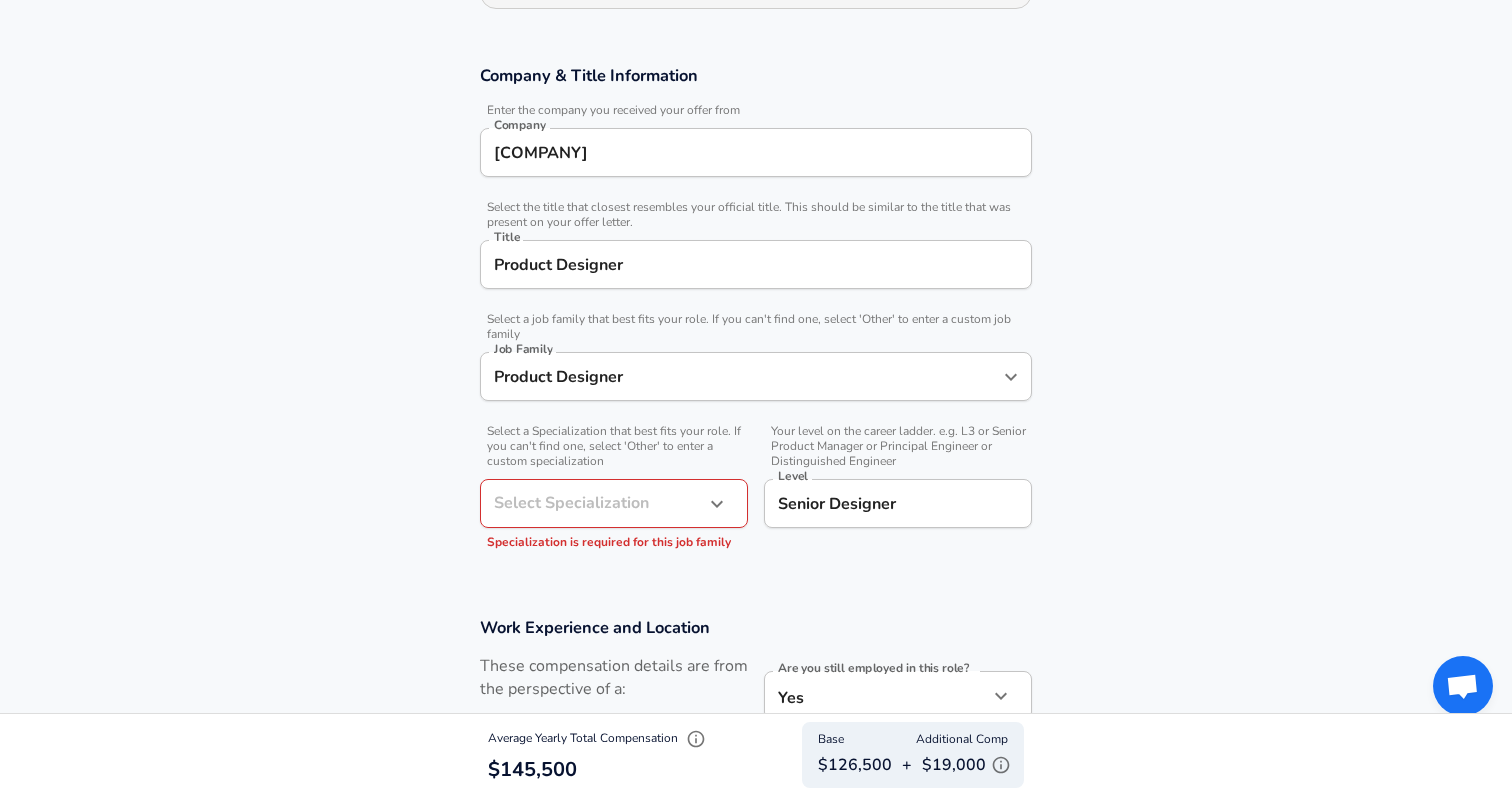 click on "​ Select Specialization" at bounding box center (614, 503) 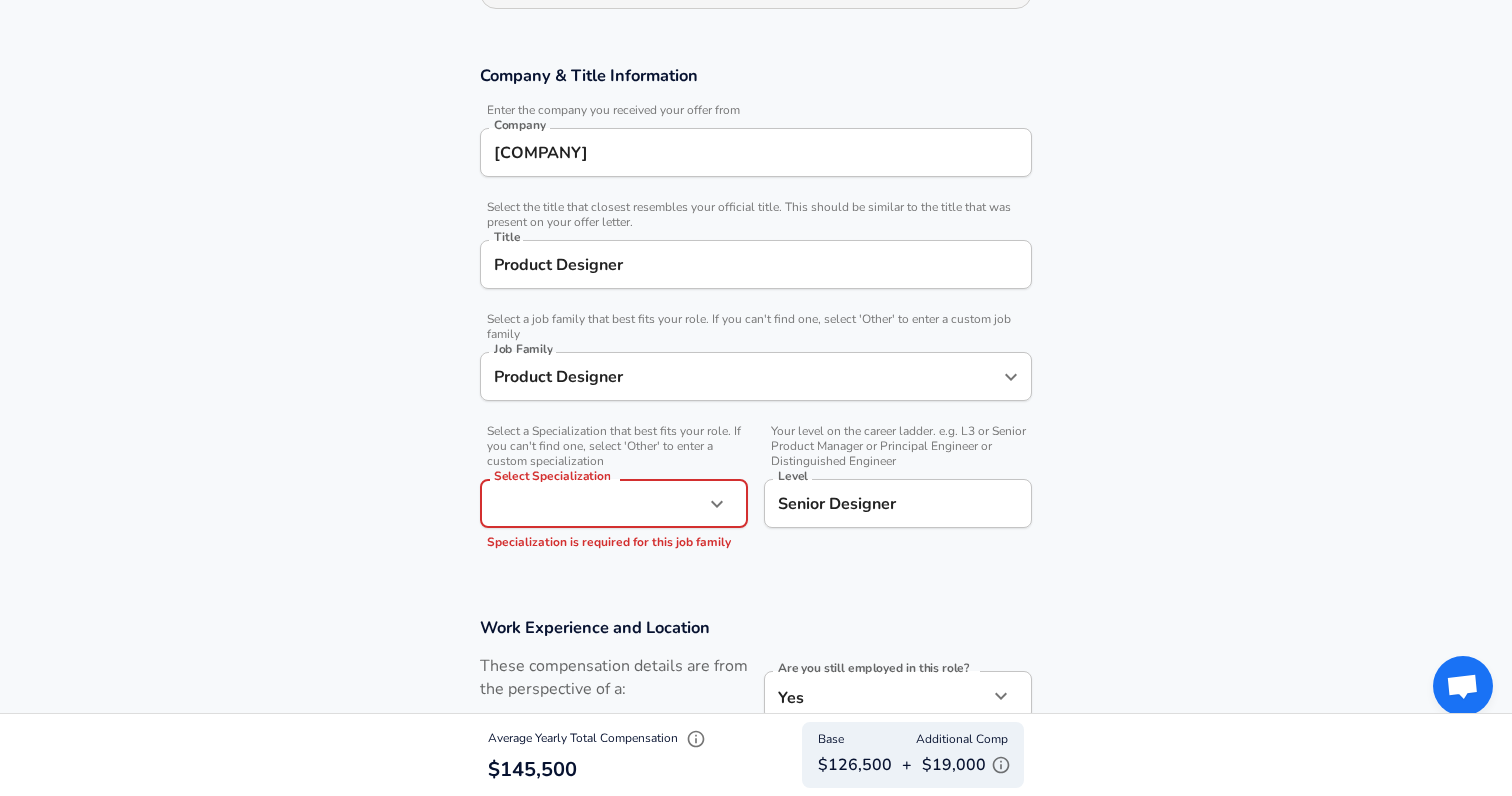 click 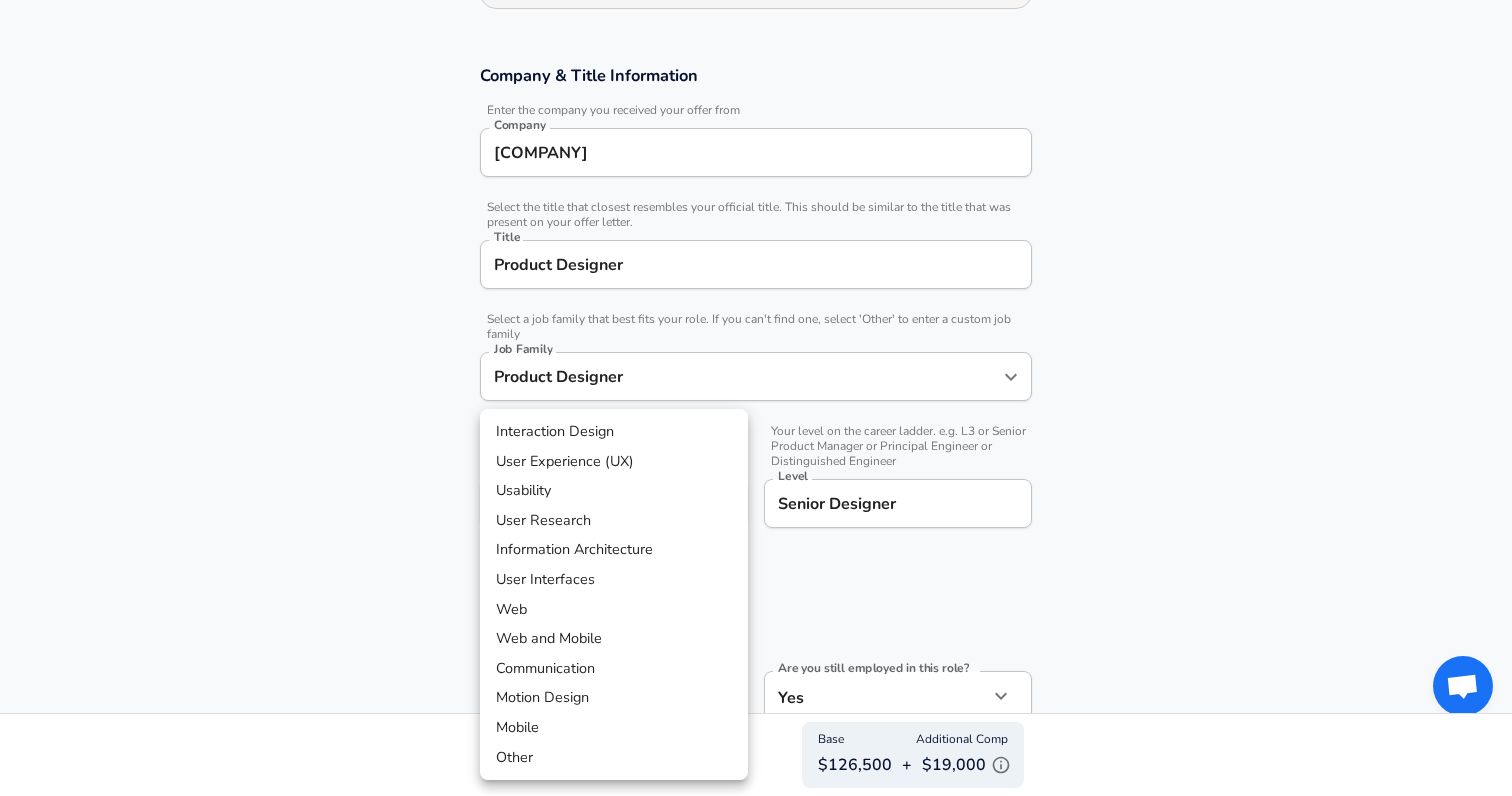 click on "User Experience (UX)" at bounding box center (614, 462) 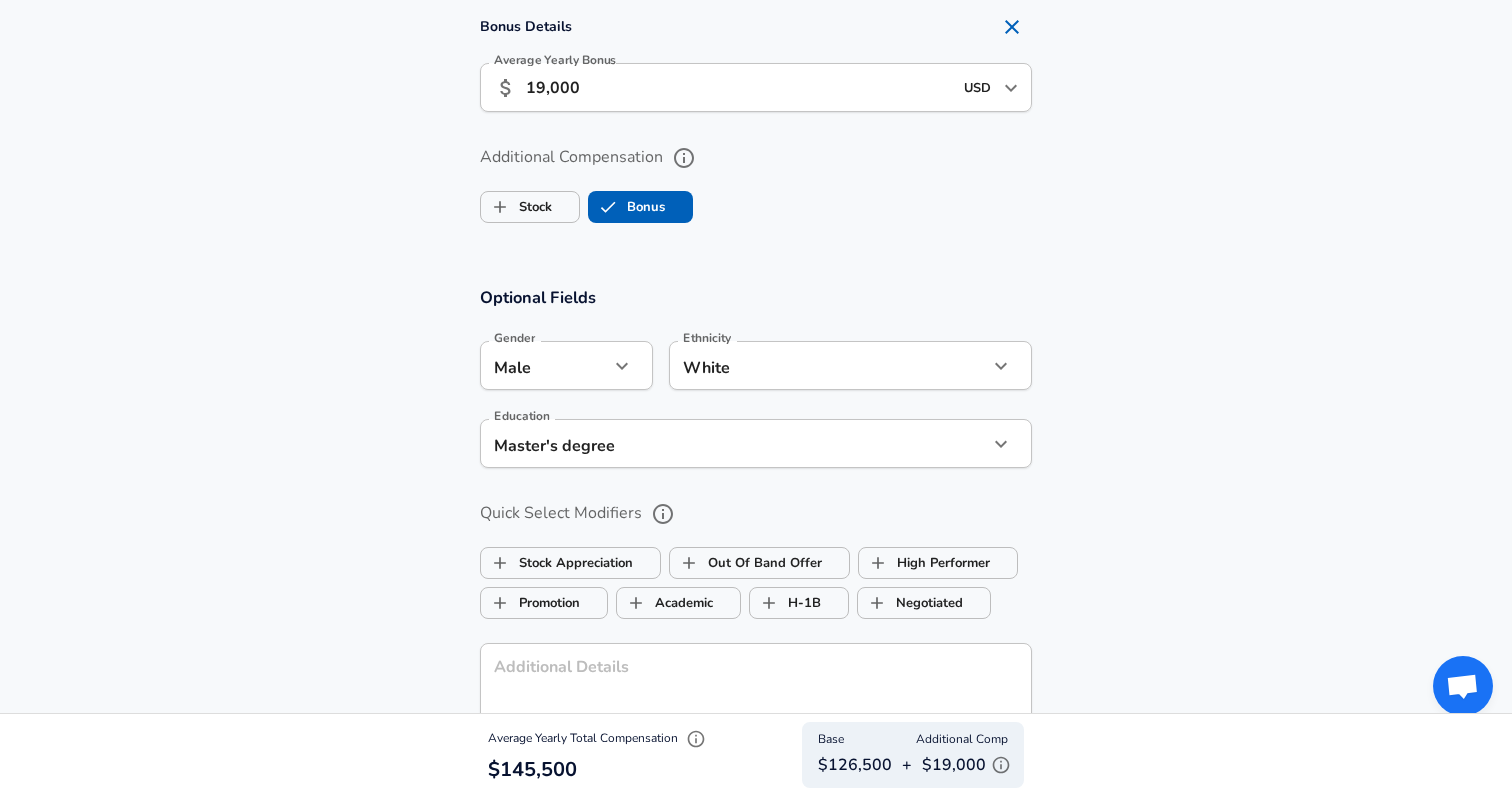 scroll, scrollTop: 2204, scrollLeft: 0, axis: vertical 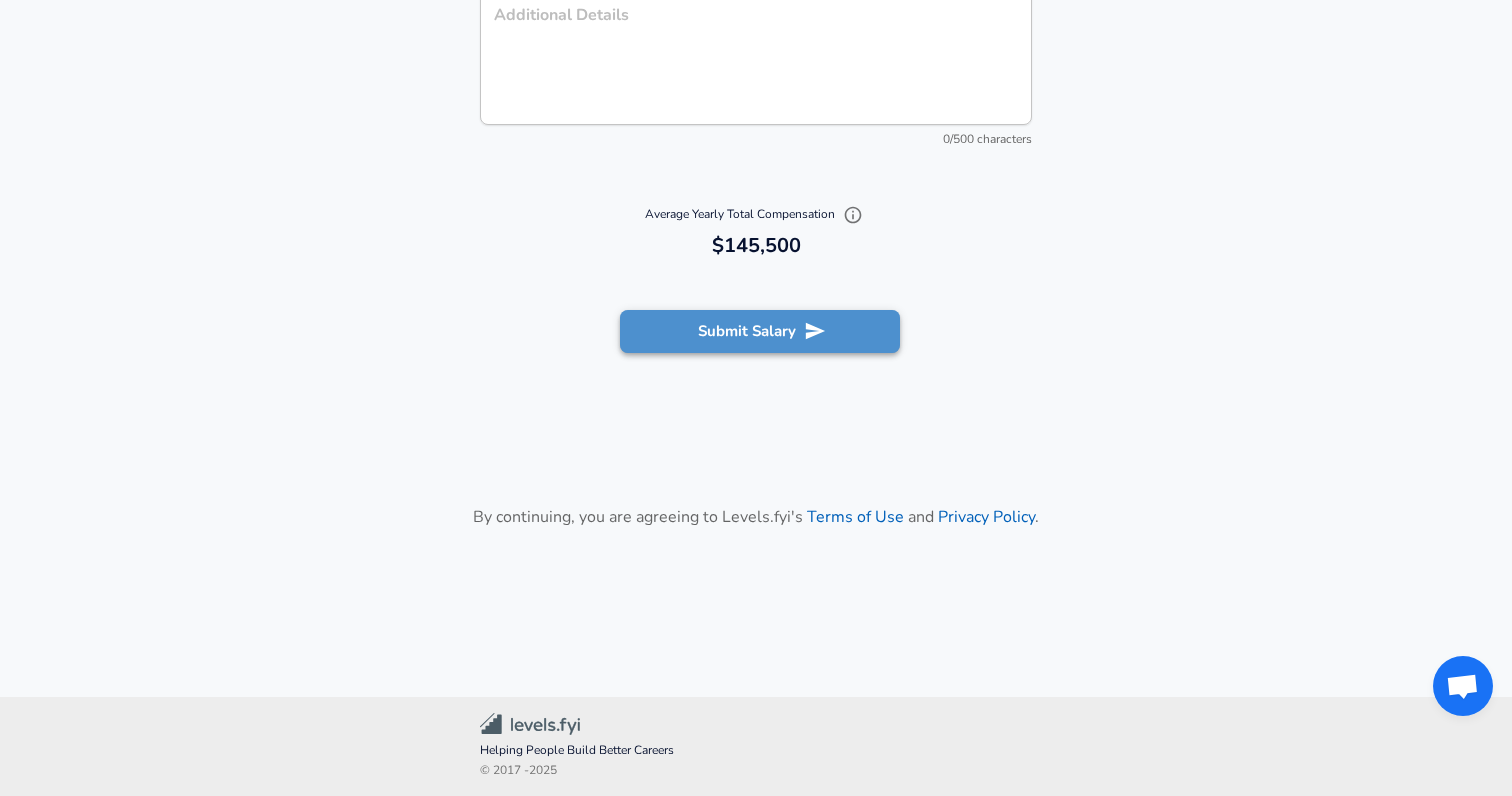 click 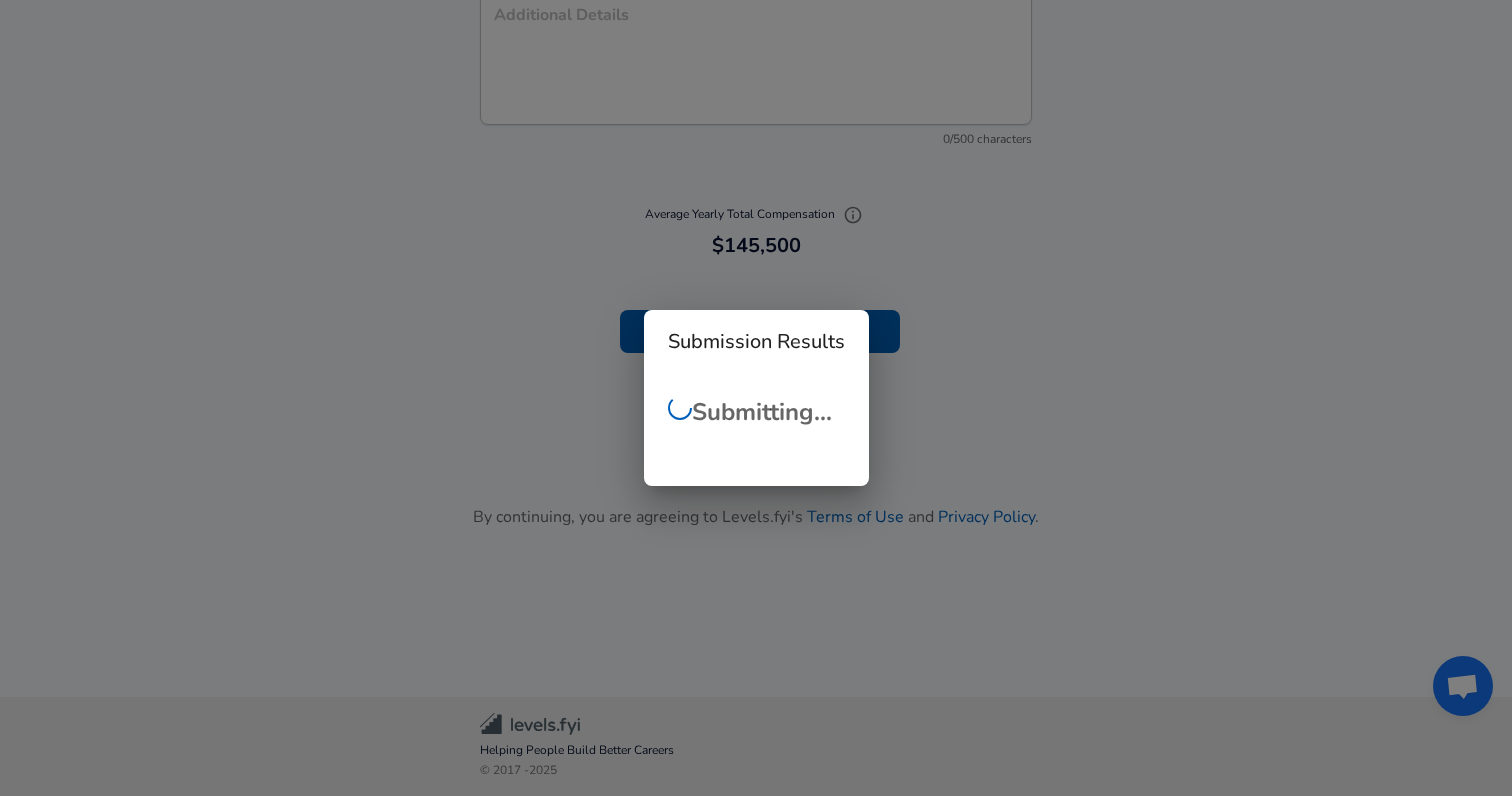 scroll, scrollTop: 728, scrollLeft: 0, axis: vertical 